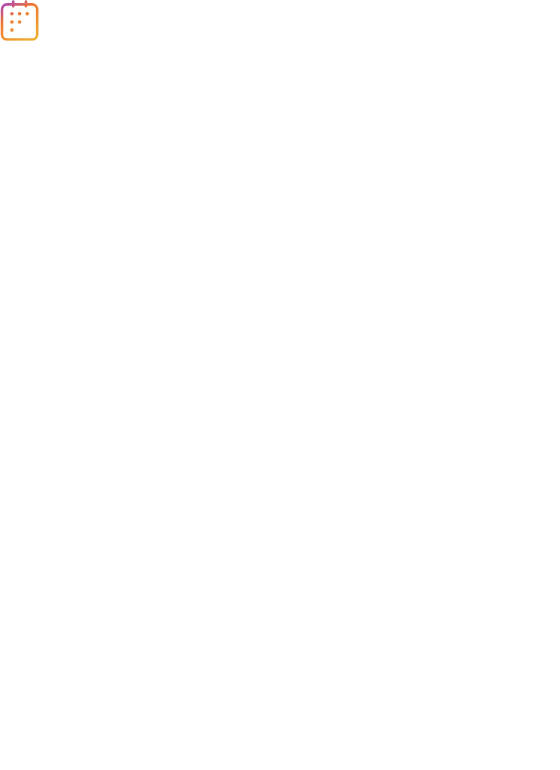 scroll, scrollTop: 0, scrollLeft: 0, axis: both 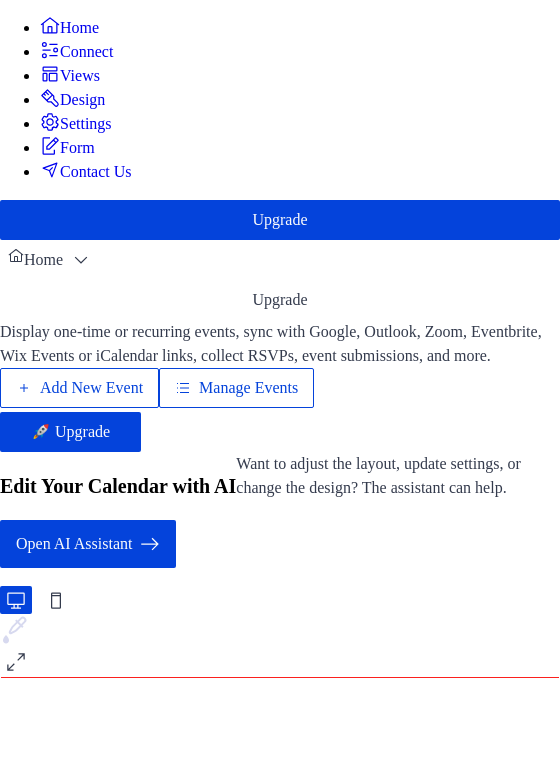 click on "Add New Event Manage Events 🚀 Upgrade" at bounding box center (280, 410) 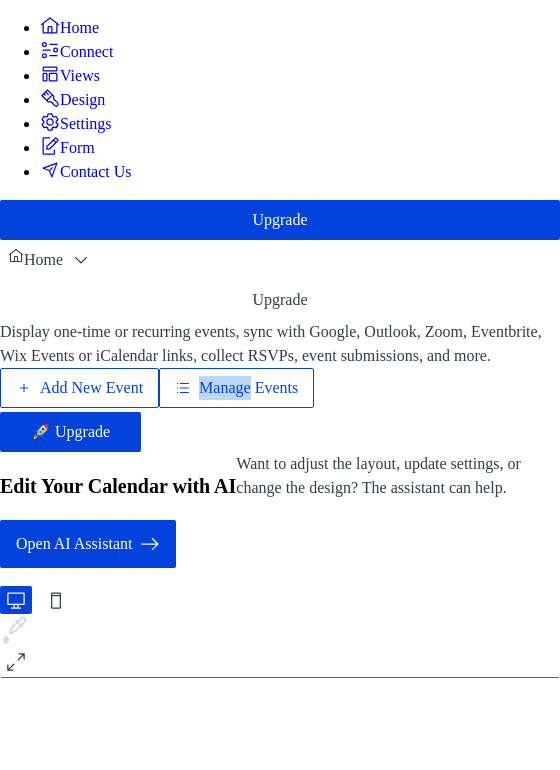 click on "Manage Events" at bounding box center (236, 388) 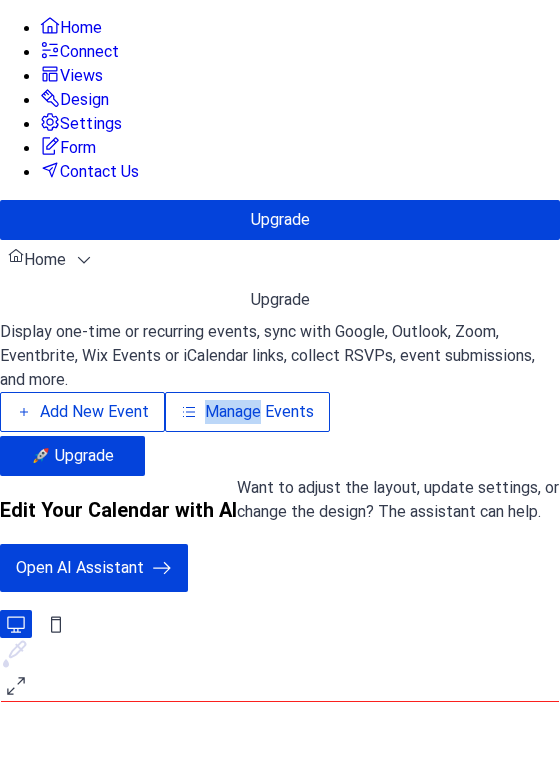 click on "Manage Events" at bounding box center (247, 412) 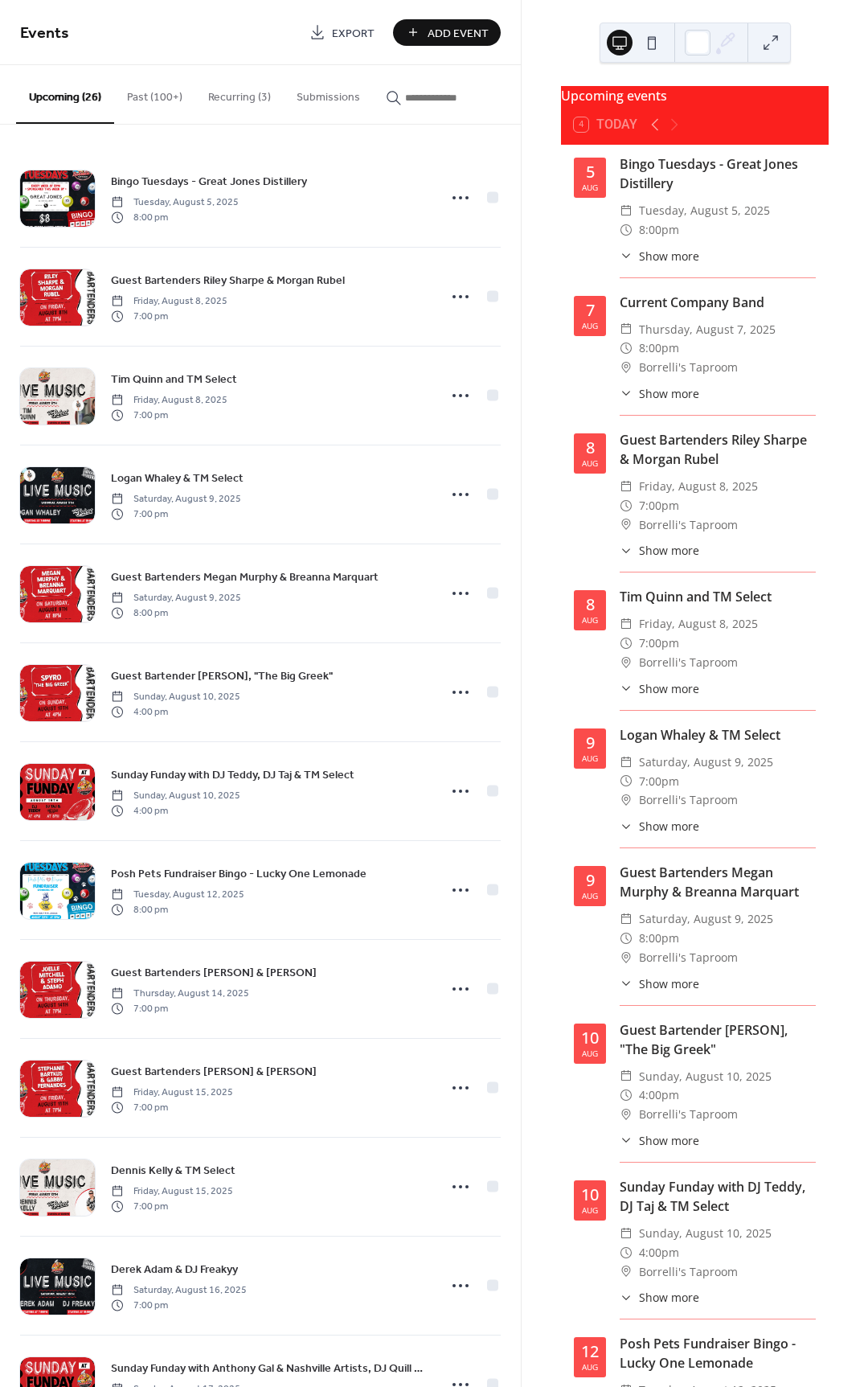 scroll, scrollTop: 0, scrollLeft: 0, axis: both 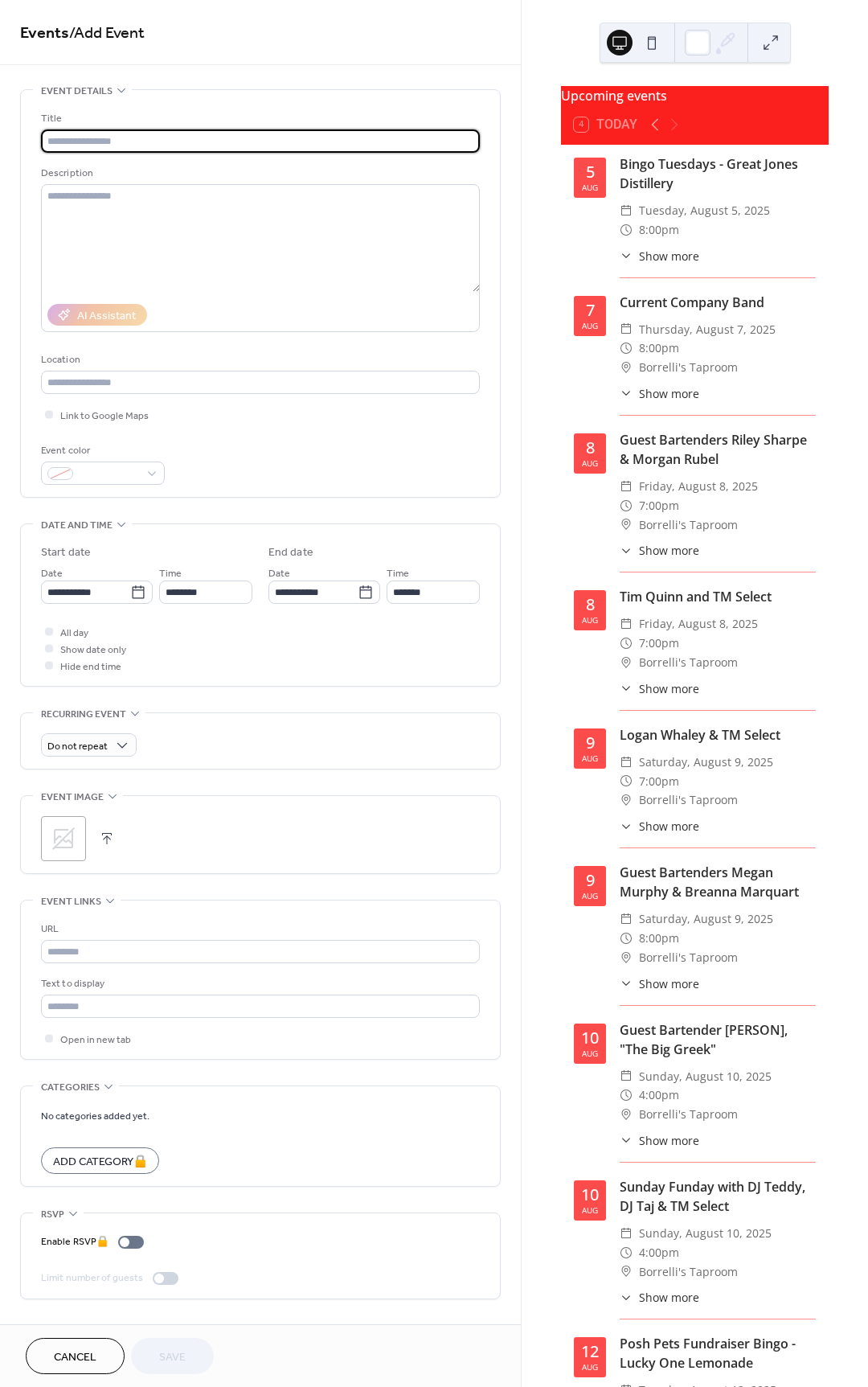 click on "8:00pm" at bounding box center (659, 348) 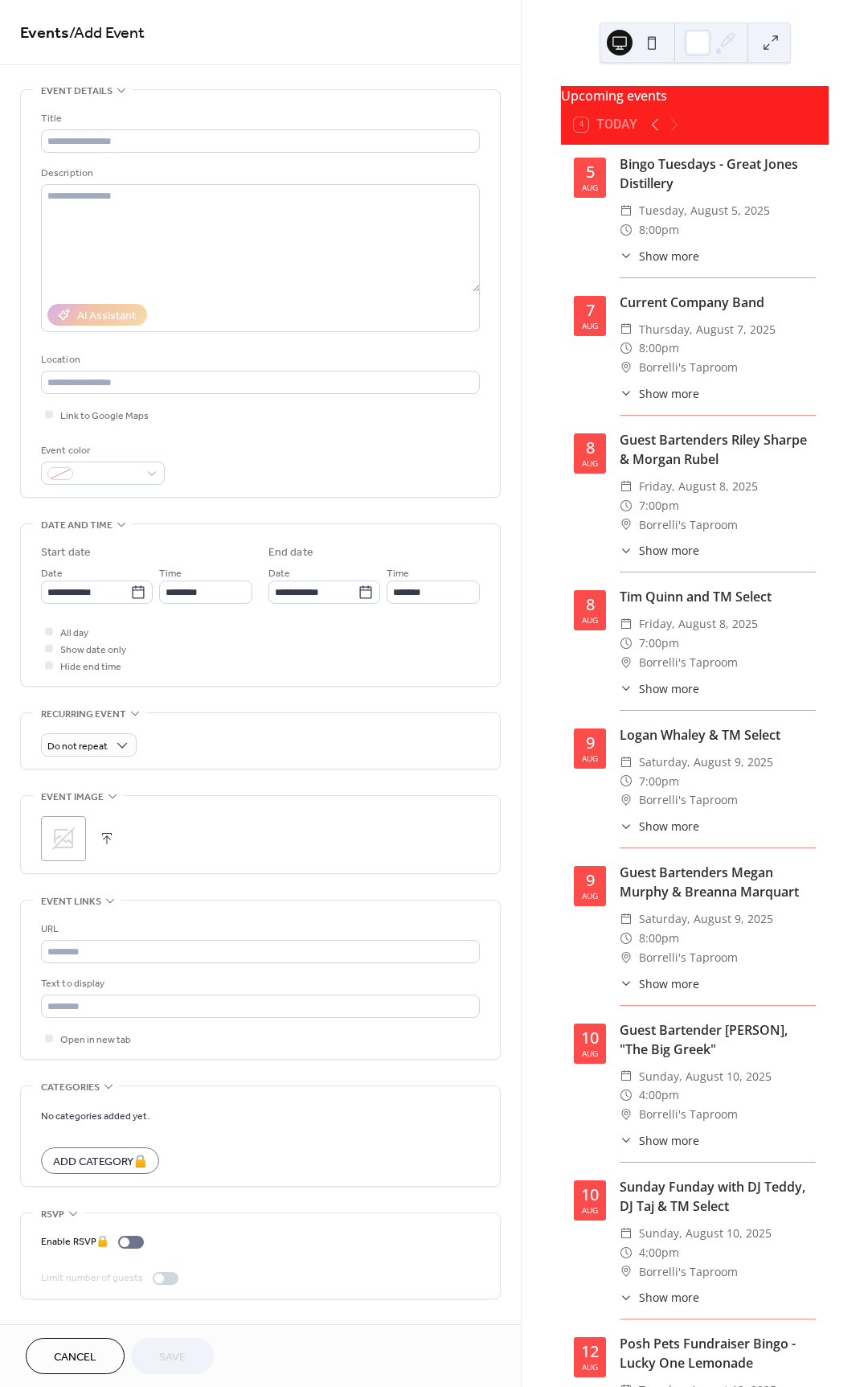 click on "Cancel" at bounding box center (75, 1356) 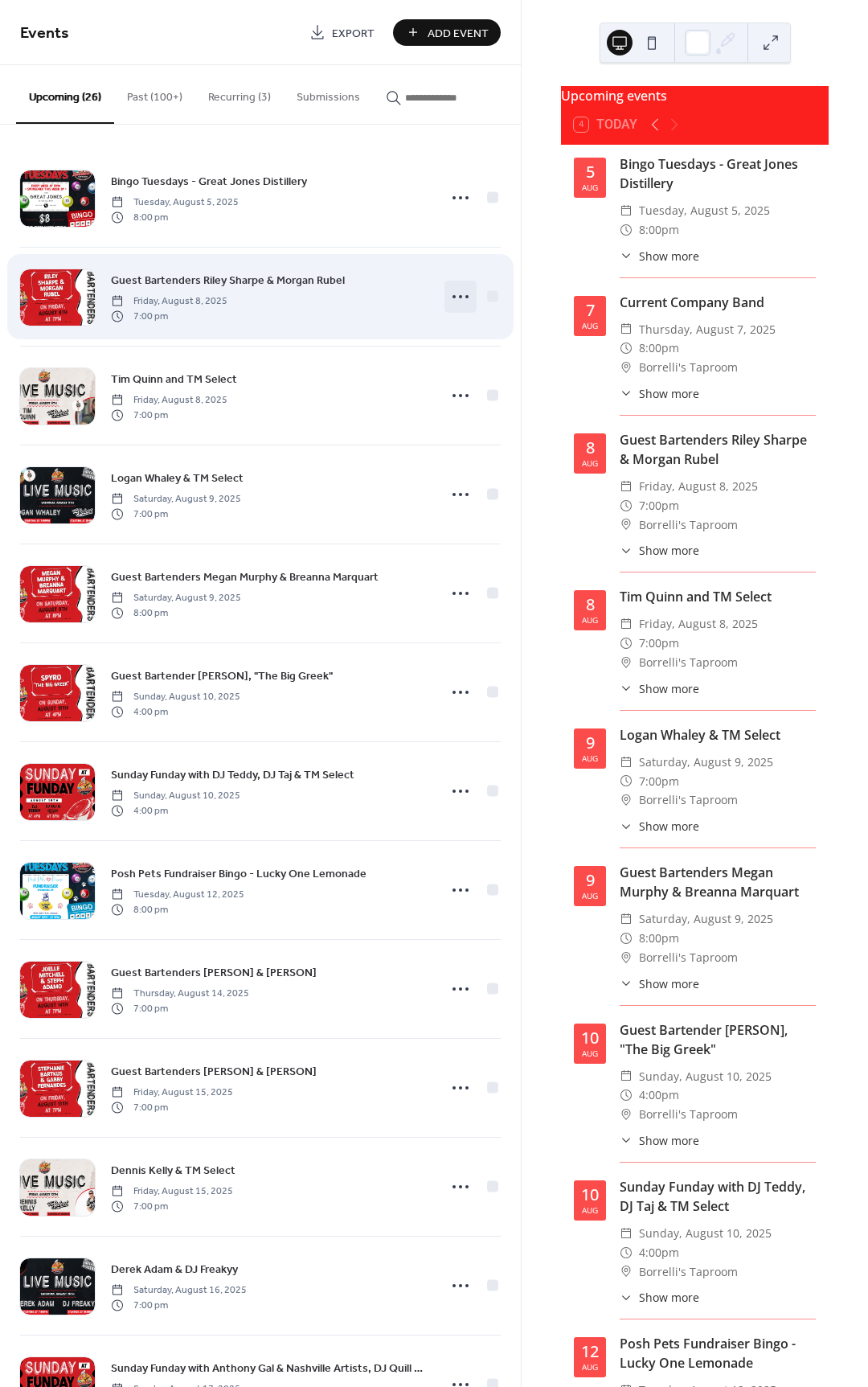 click 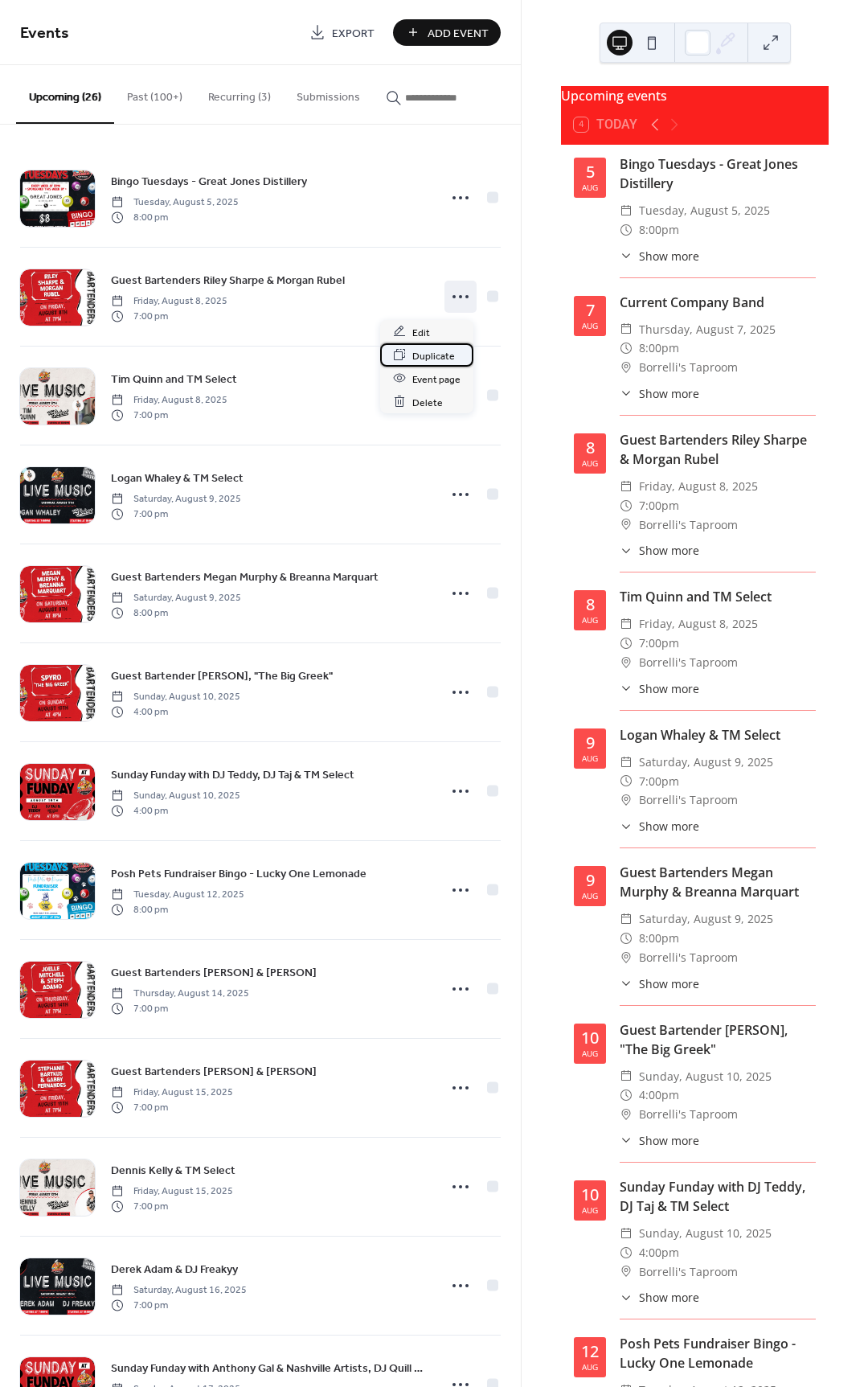 click 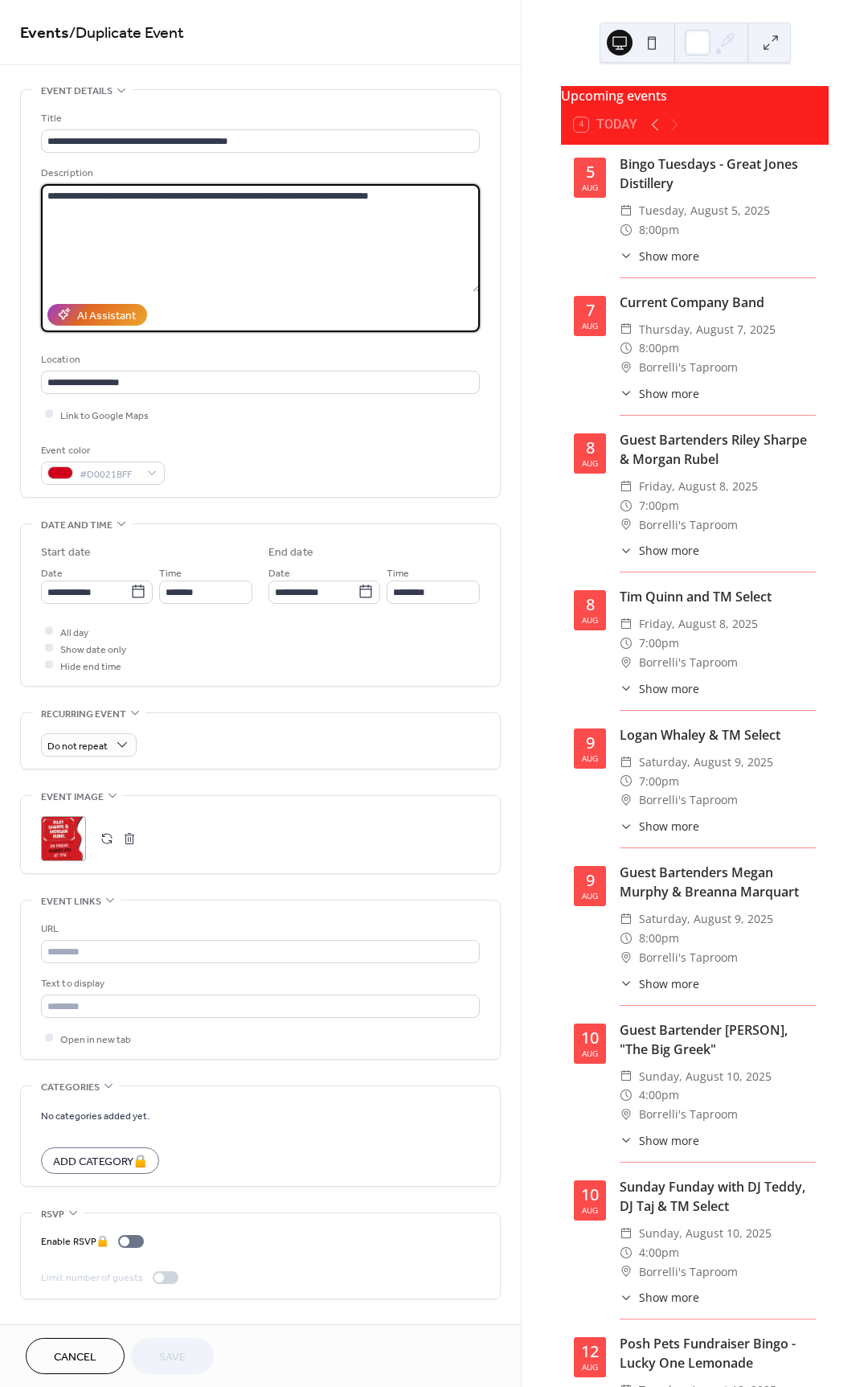 drag, startPoint x: 399, startPoint y: 203, endPoint x: 23, endPoint y: 188, distance: 376.29908 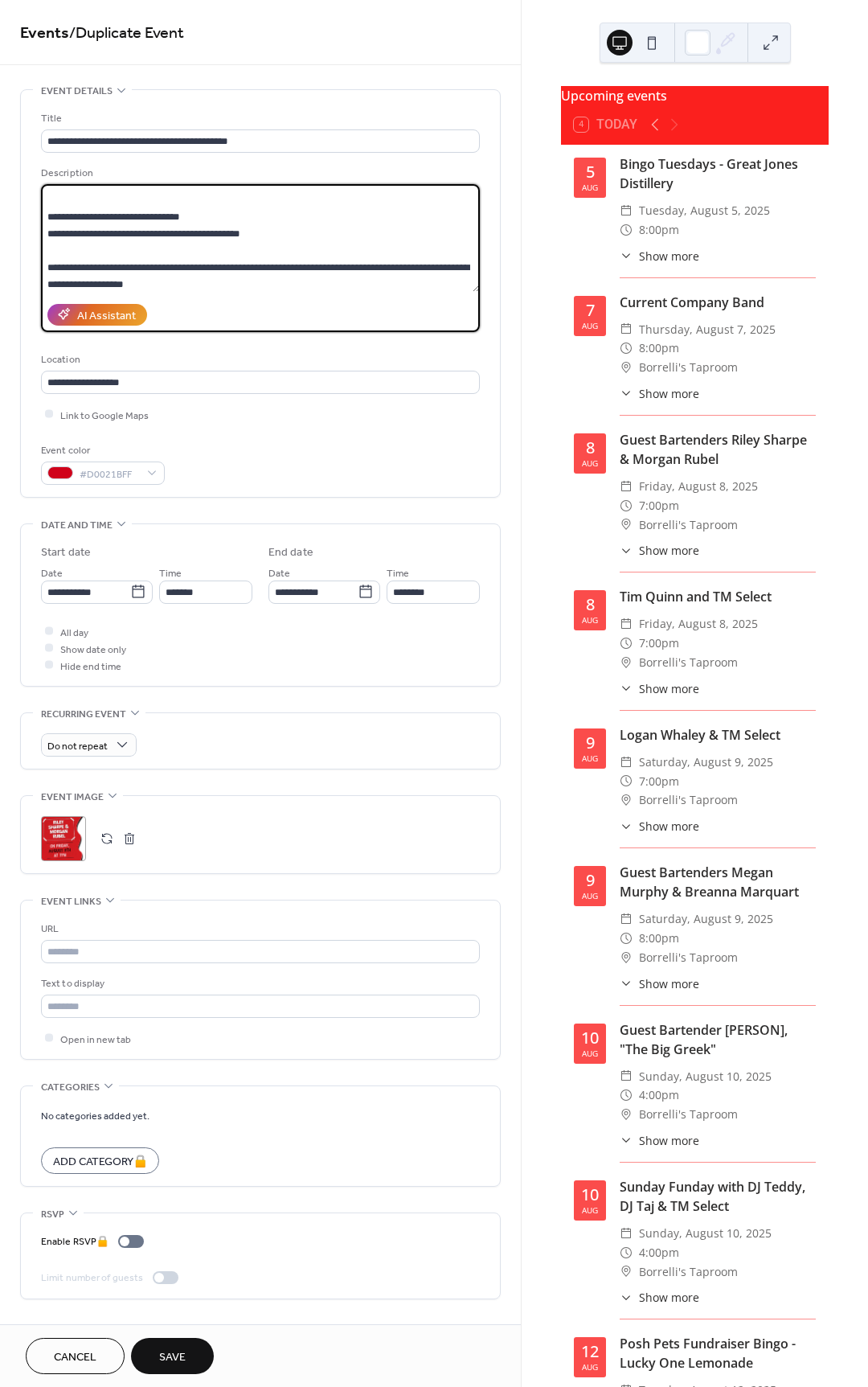 scroll, scrollTop: 0, scrollLeft: 0, axis: both 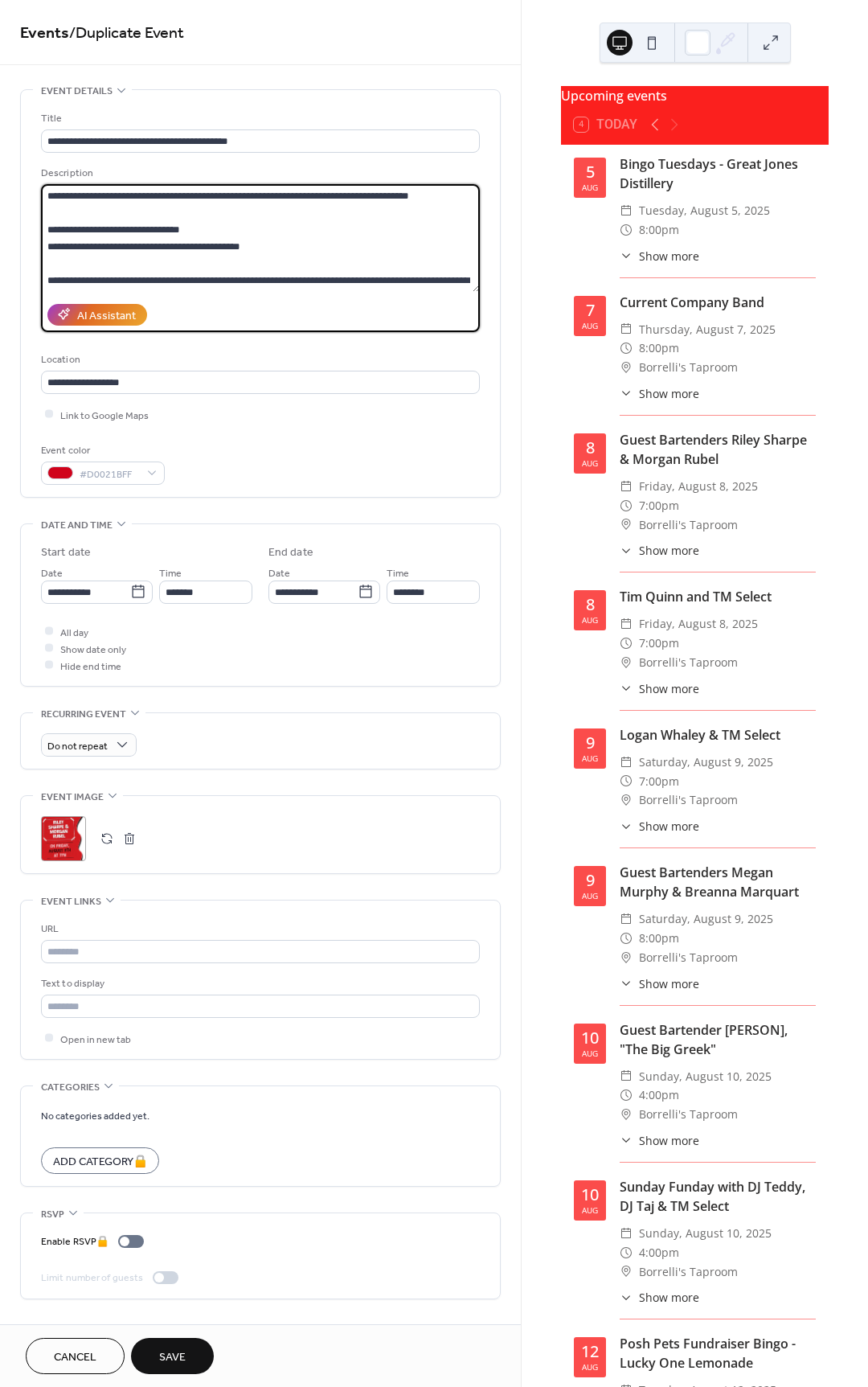 click on "**********" at bounding box center [260, 238] 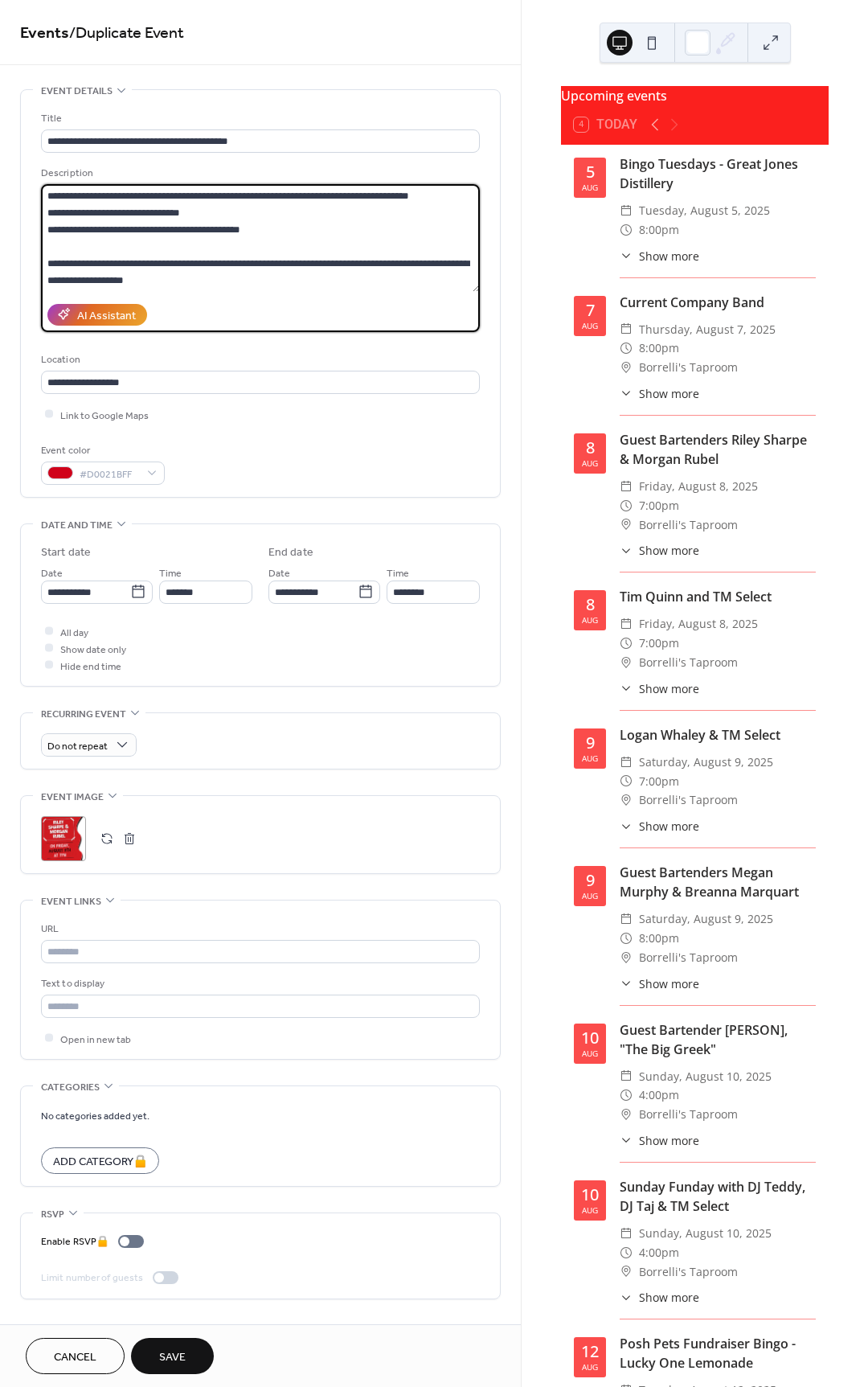 click on "**********" at bounding box center [260, 238] 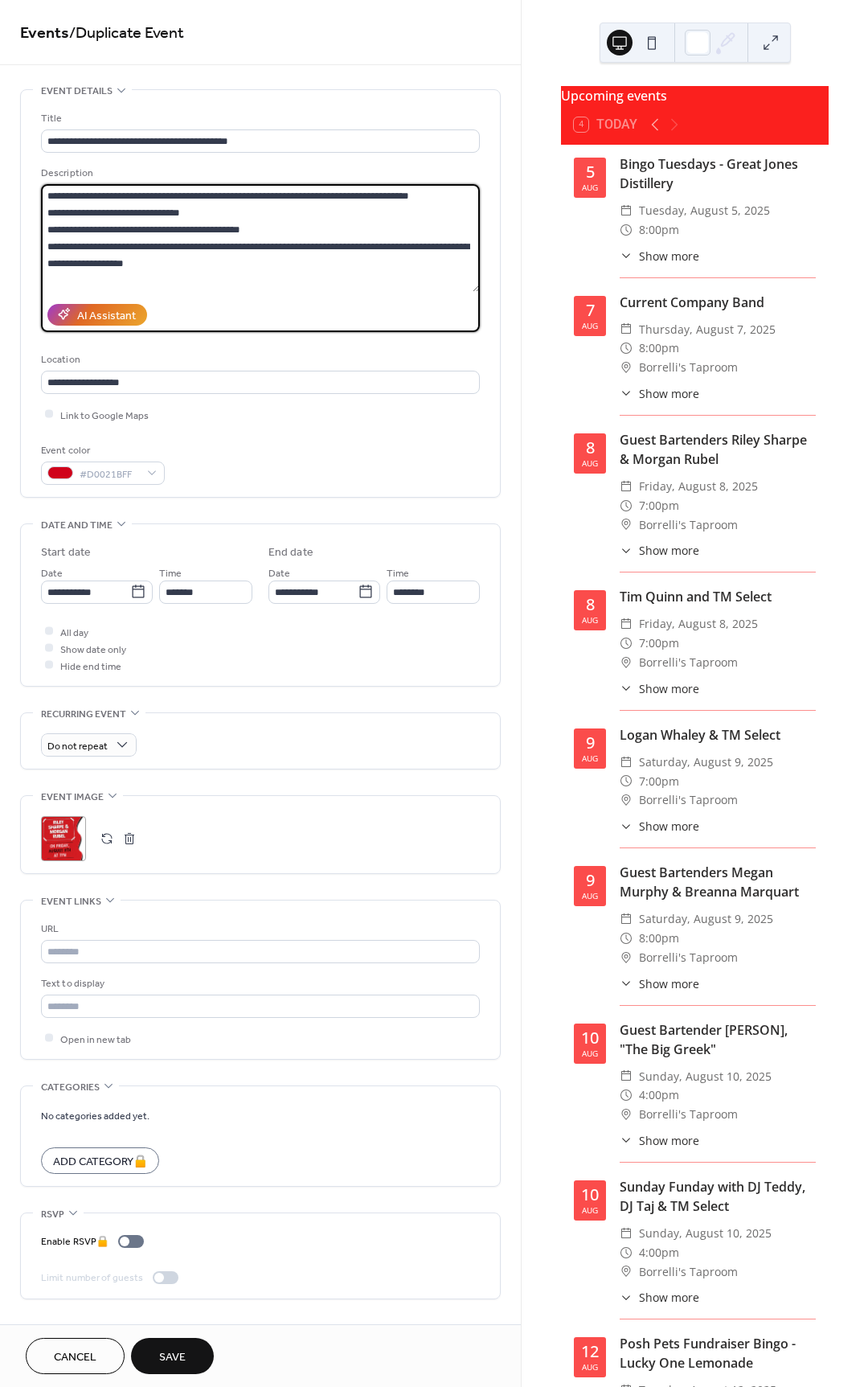 click on "**********" at bounding box center [260, 238] 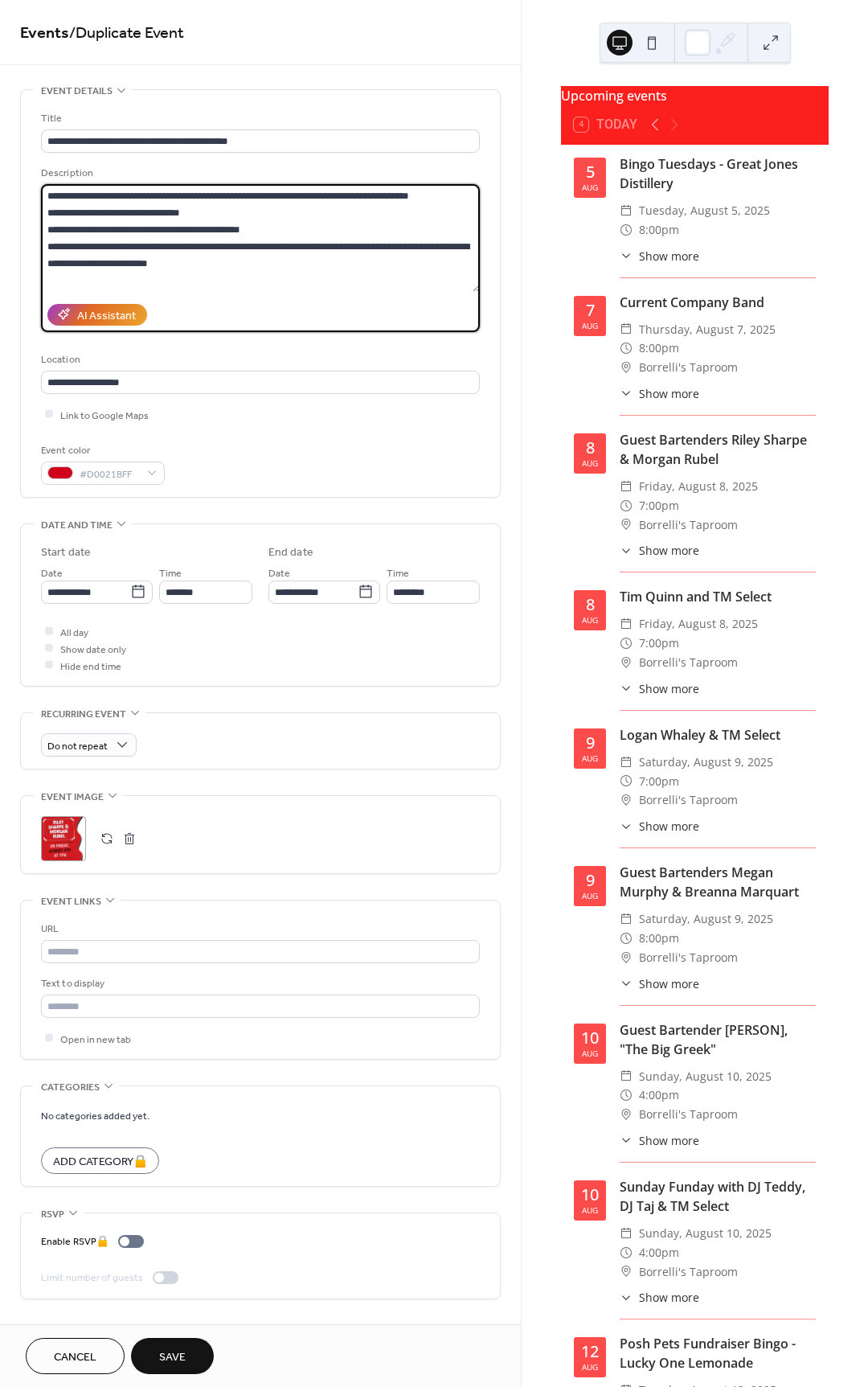 click on "**********" at bounding box center (260, 238) 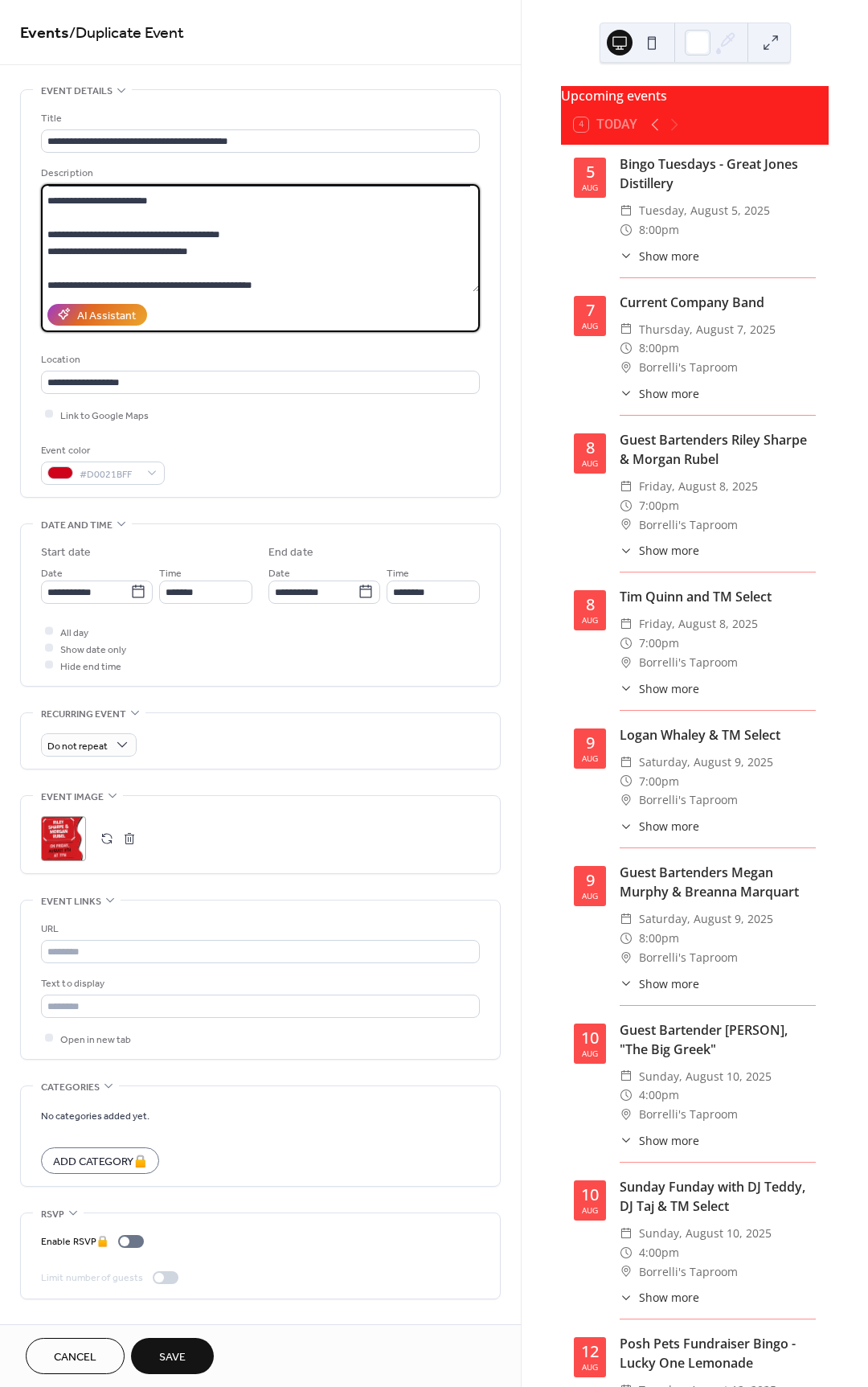 click on "**********" at bounding box center (260, 238) 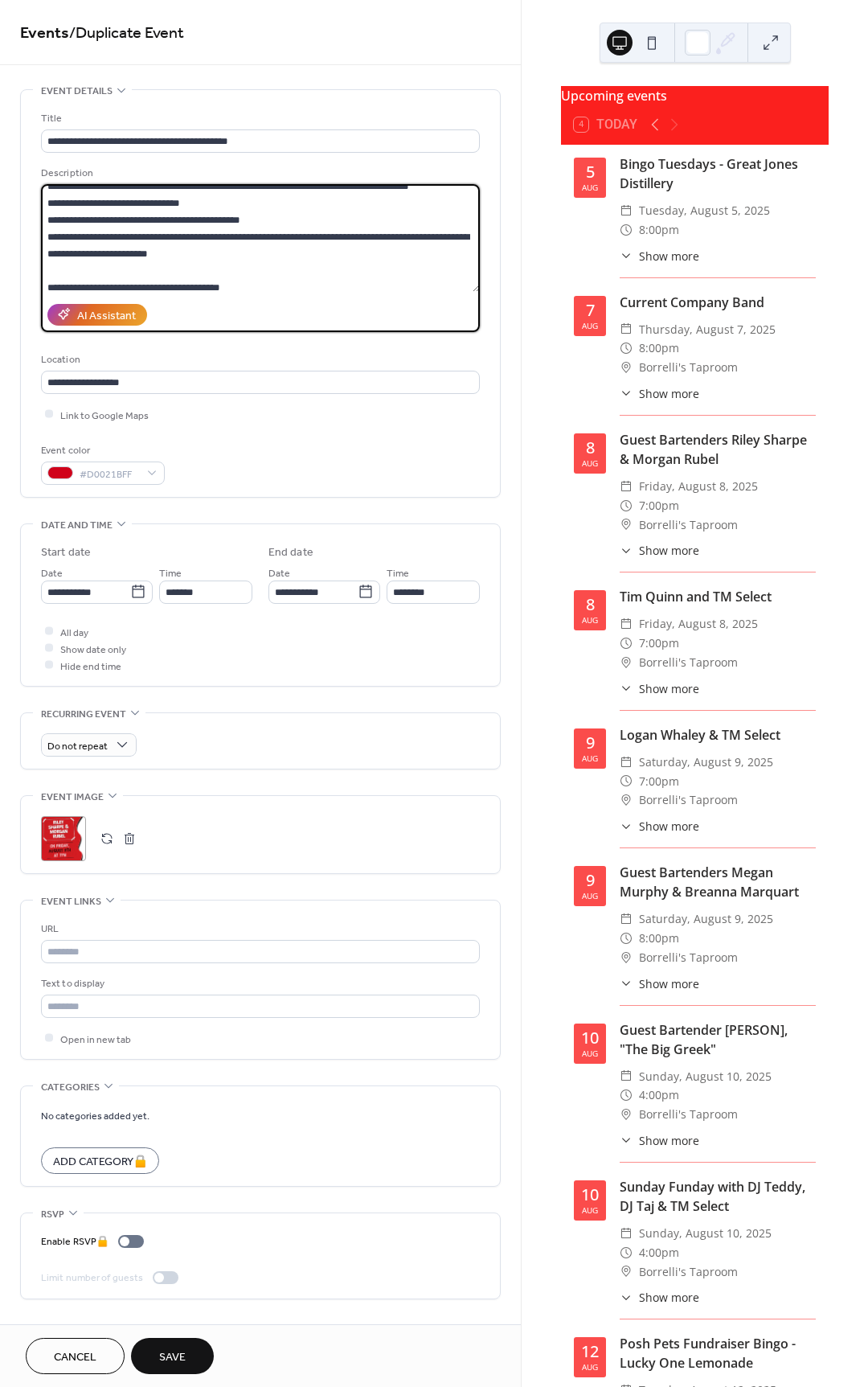 scroll, scrollTop: 67, scrollLeft: 0, axis: vertical 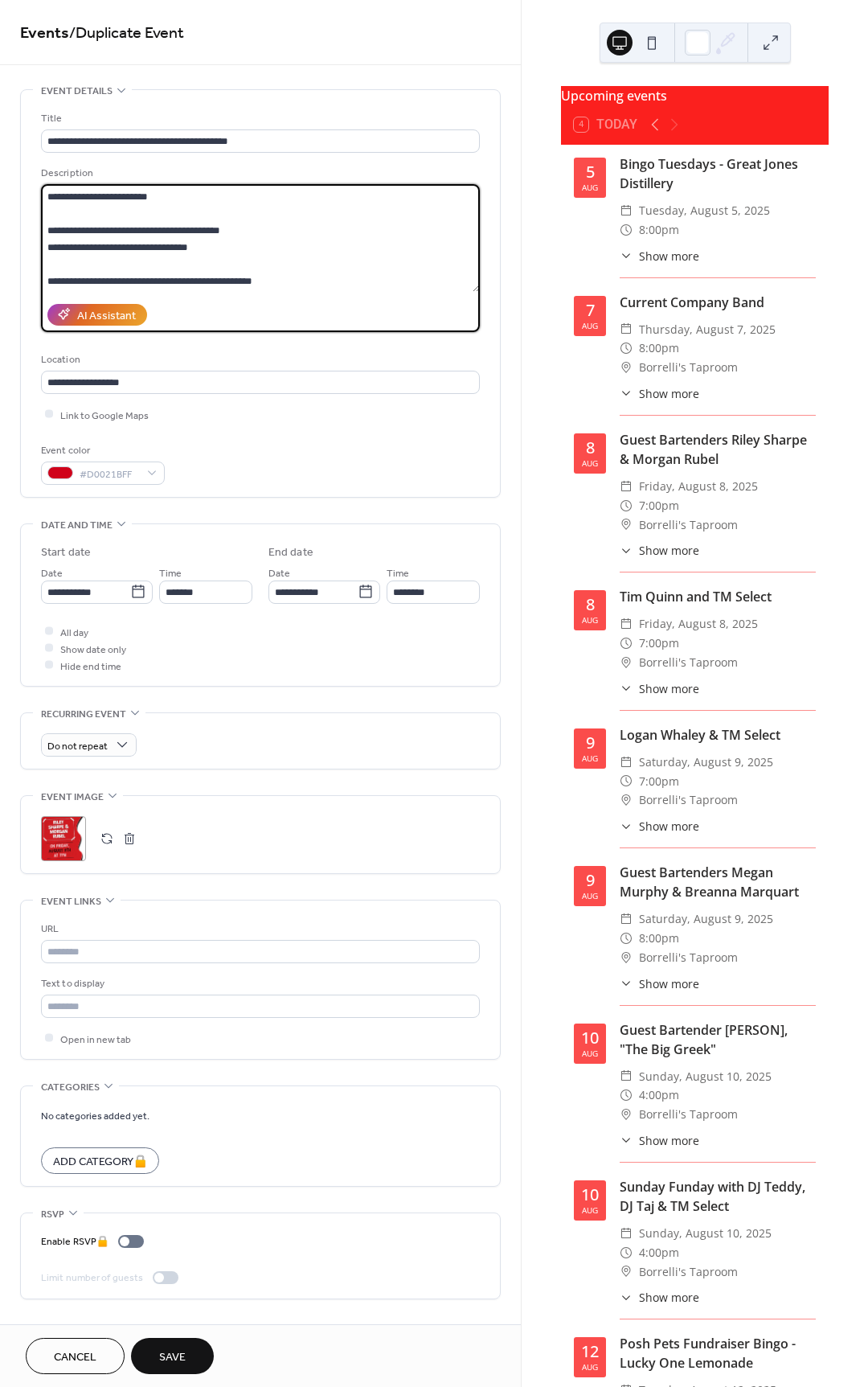 click on "**********" at bounding box center [260, 238] 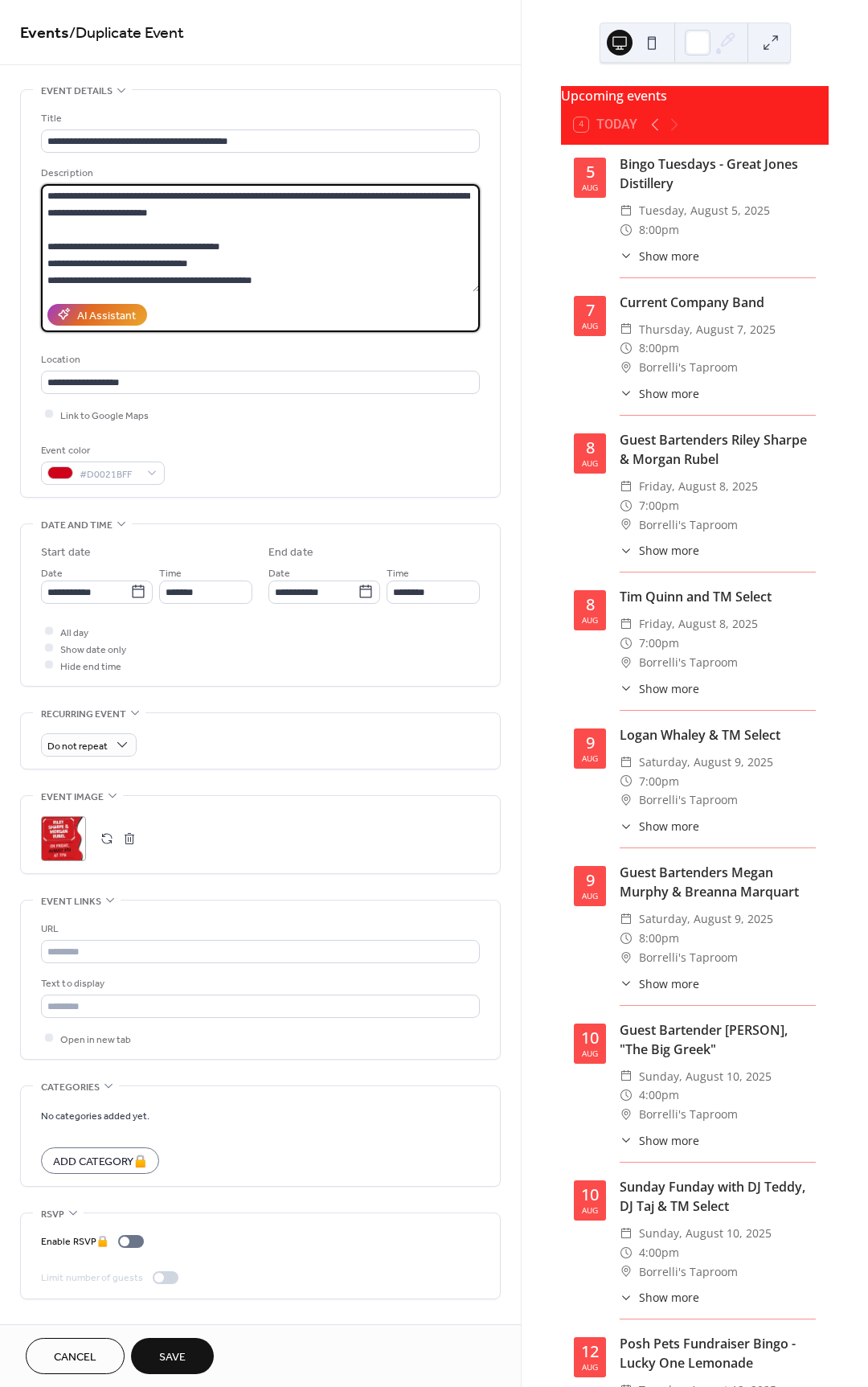 scroll, scrollTop: 50, scrollLeft: 0, axis: vertical 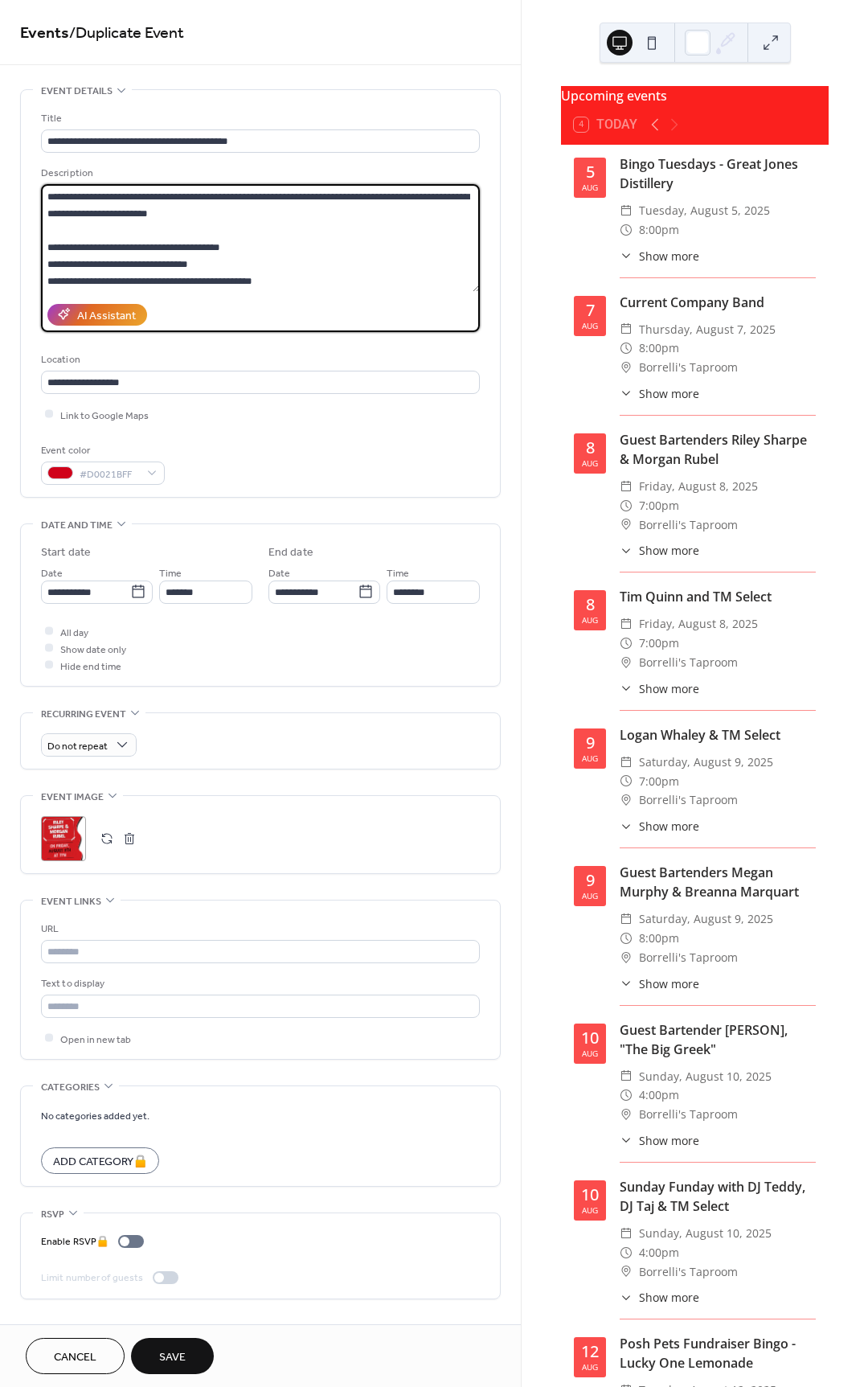 drag, startPoint x: 285, startPoint y: 284, endPoint x: 18, endPoint y: 275, distance: 267.1516 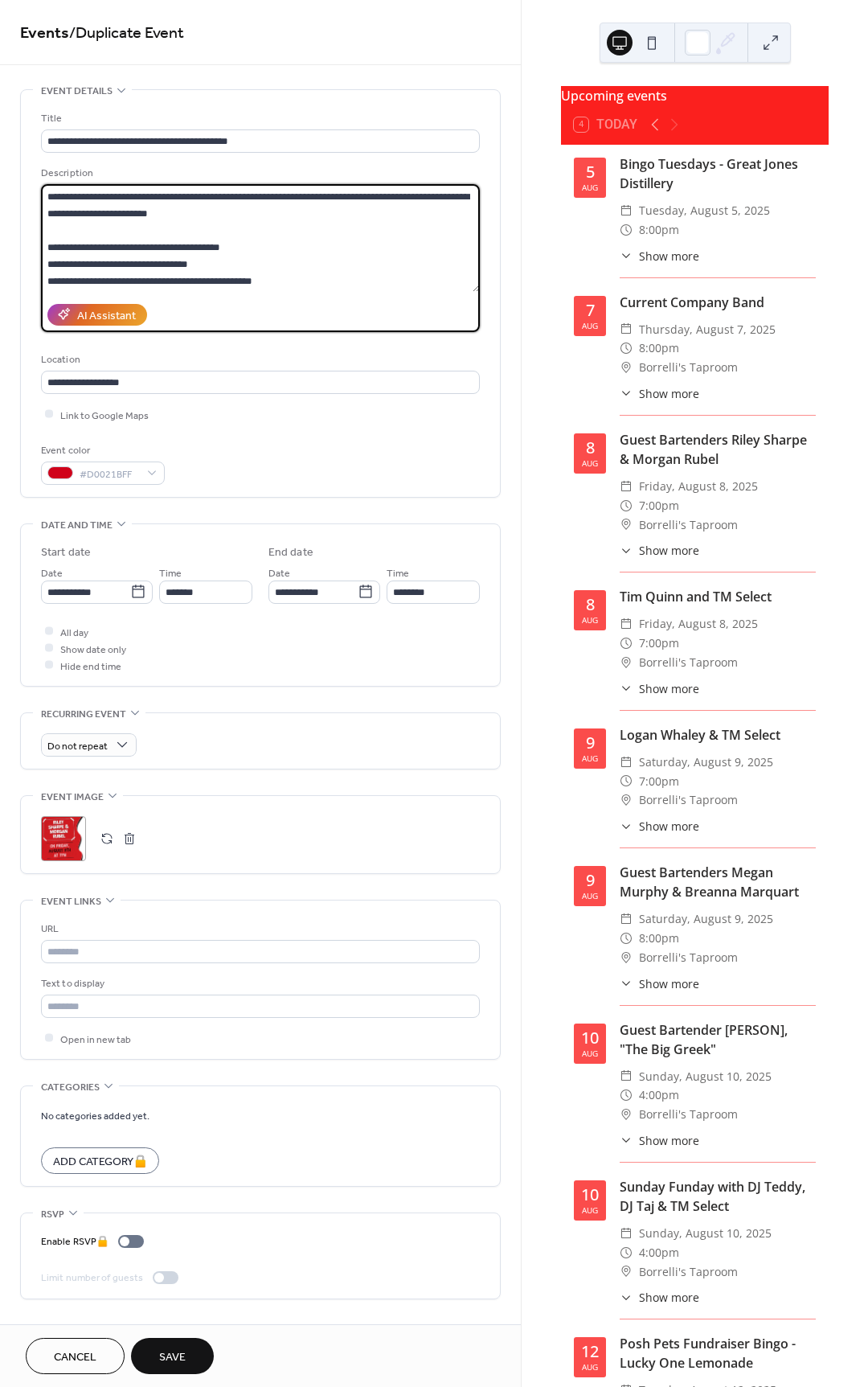 click on "**********" at bounding box center [260, 702] 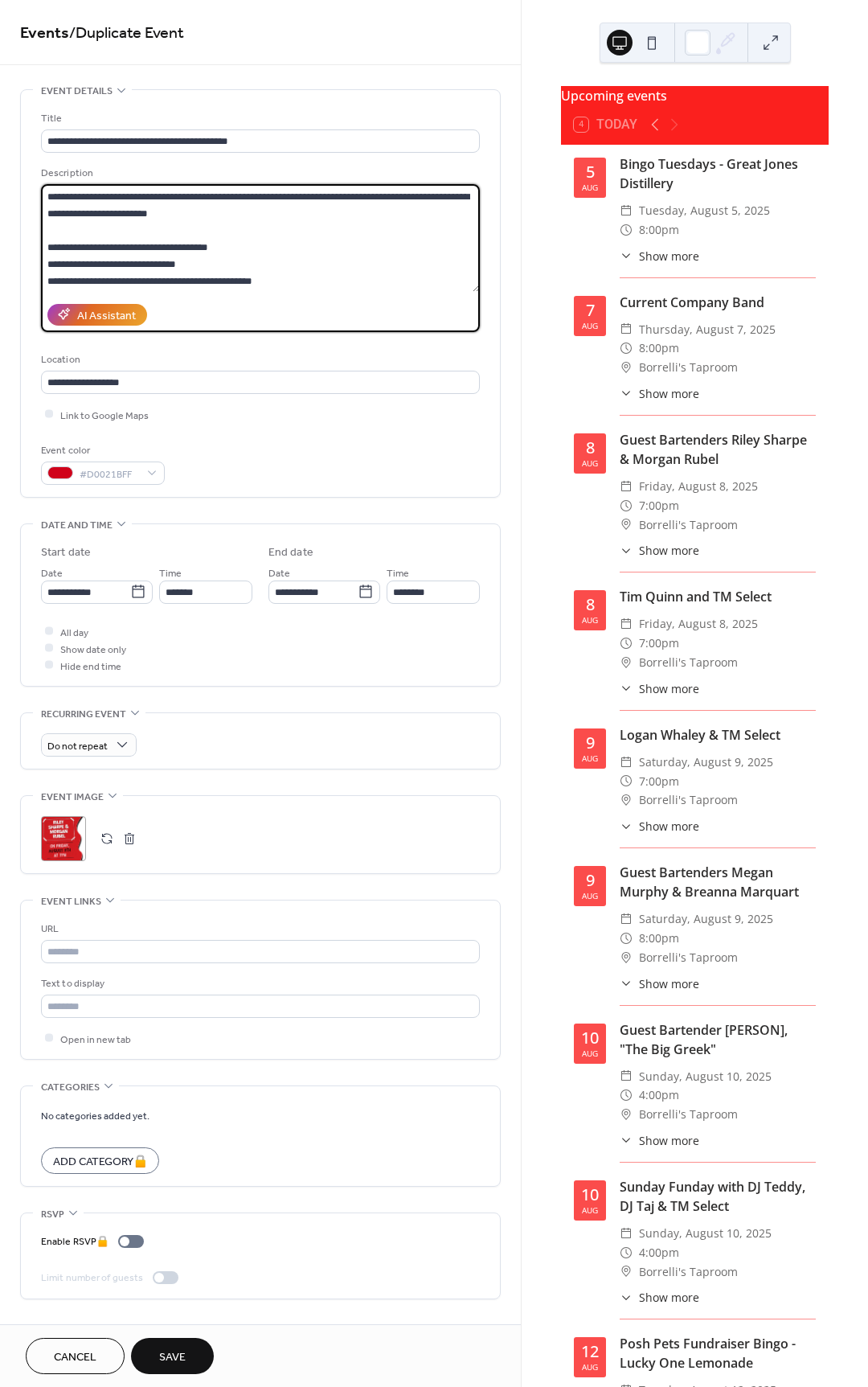 click on "**********" at bounding box center [260, 238] 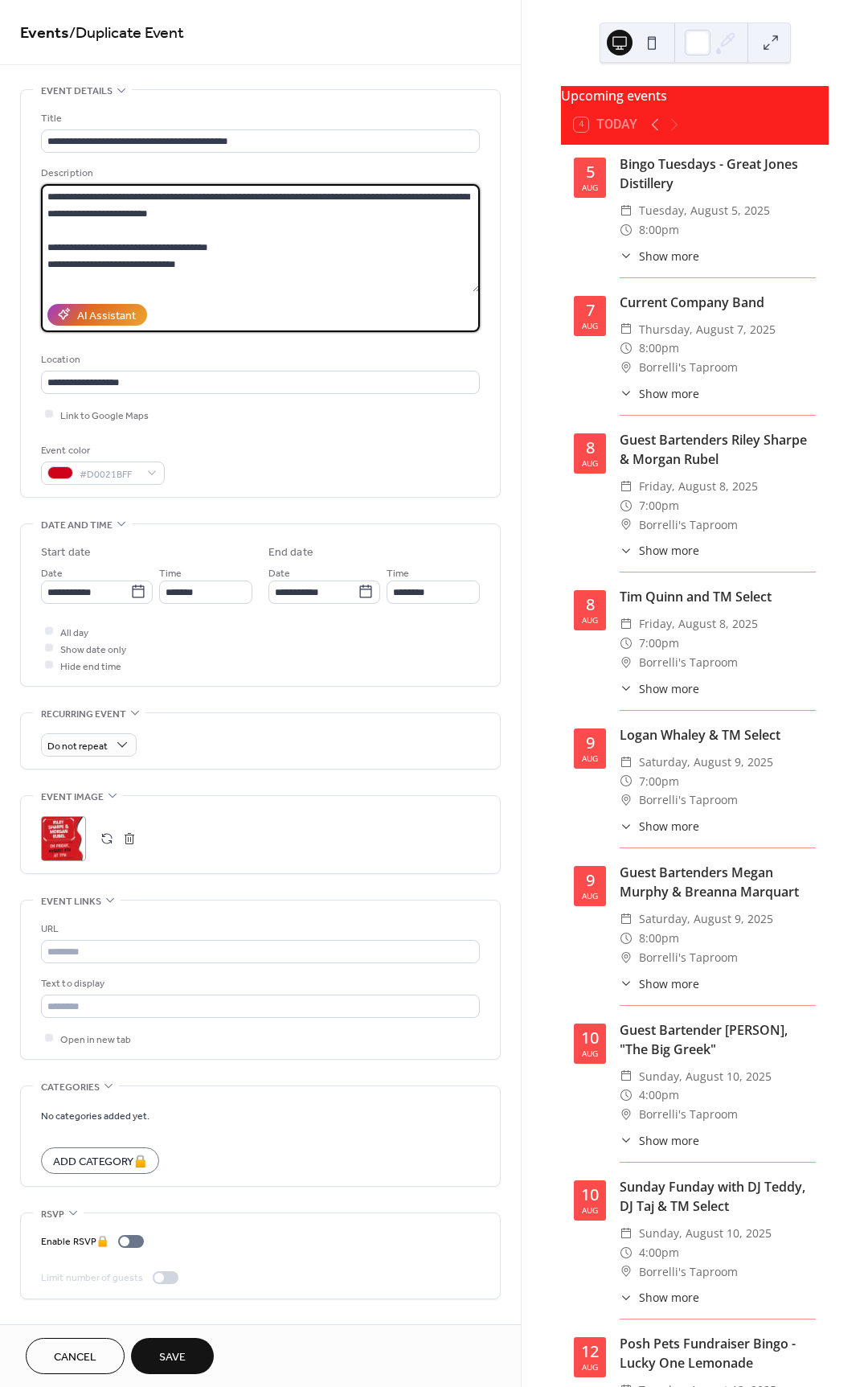 scroll, scrollTop: 67, scrollLeft: 0, axis: vertical 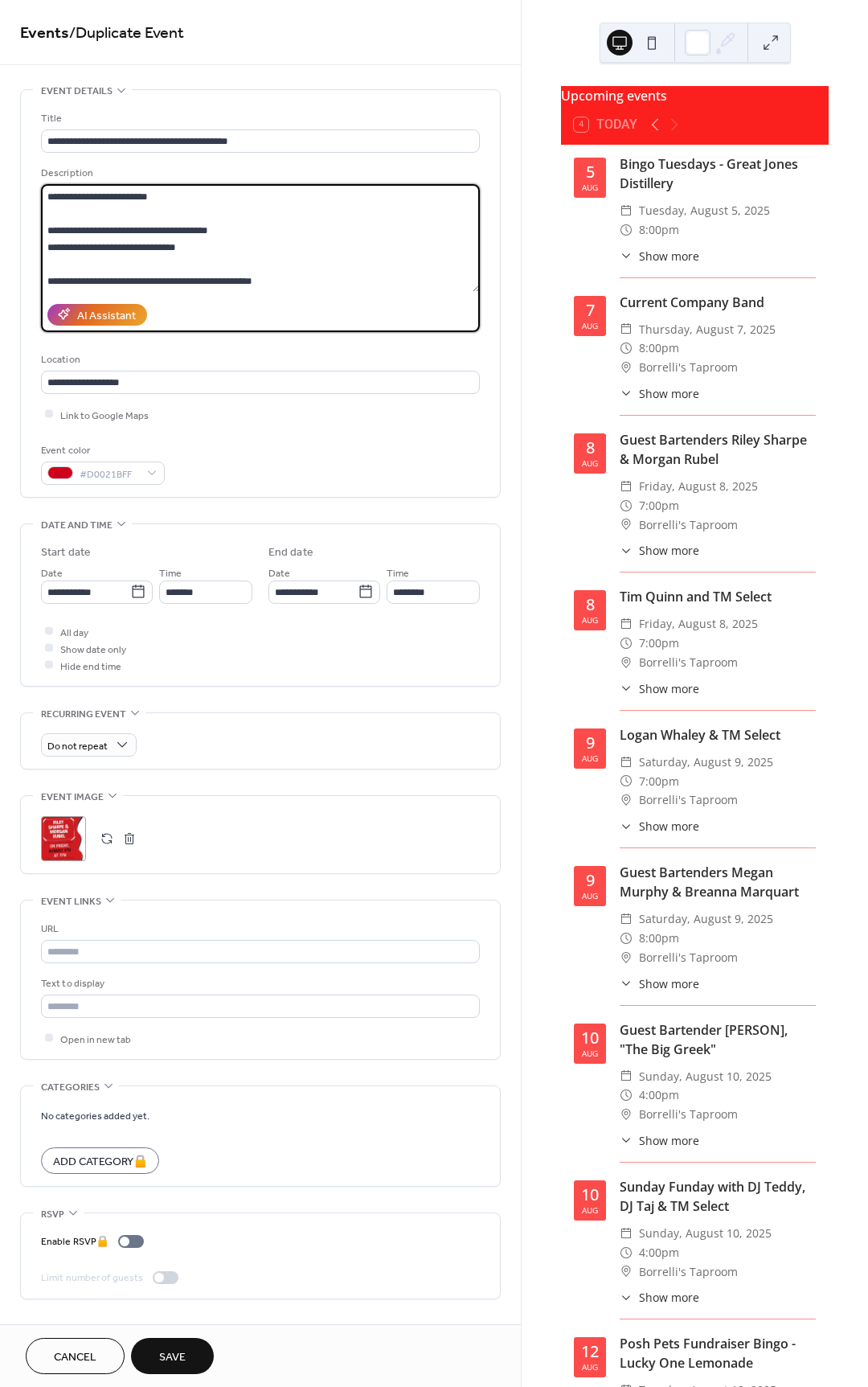 click on "**********" at bounding box center (260, 238) 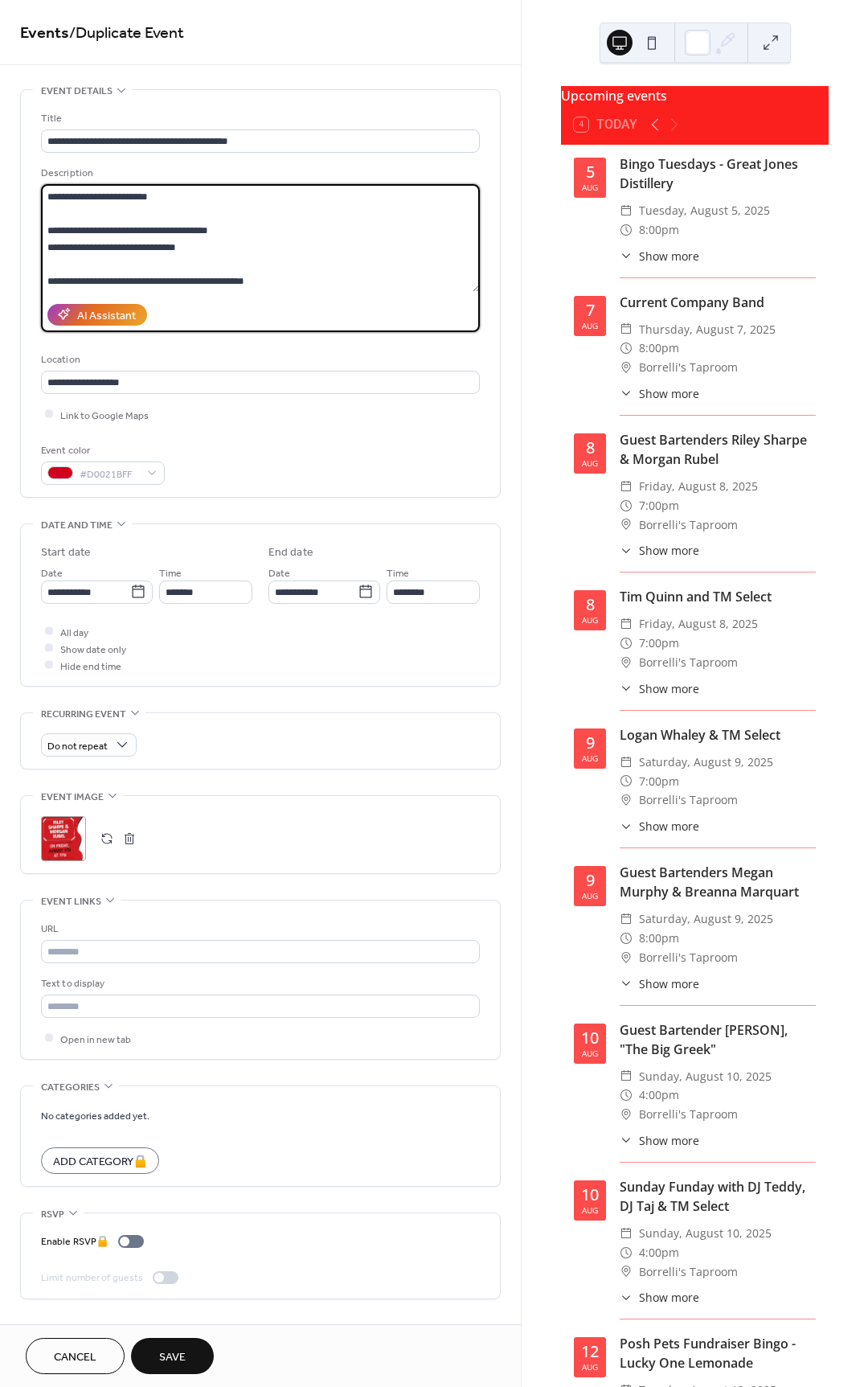click on "**********" at bounding box center (260, 238) 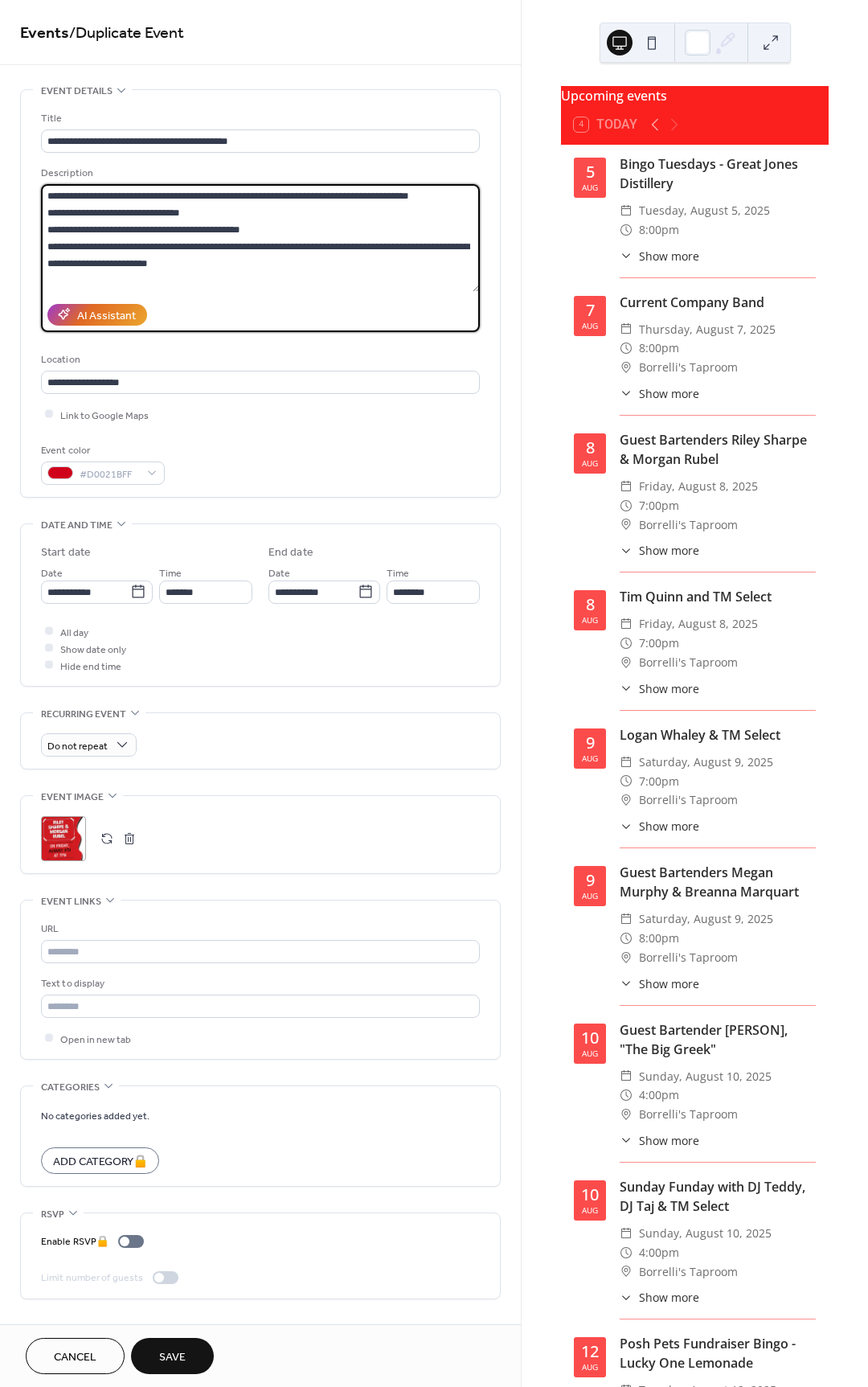 scroll, scrollTop: 1, scrollLeft: 0, axis: vertical 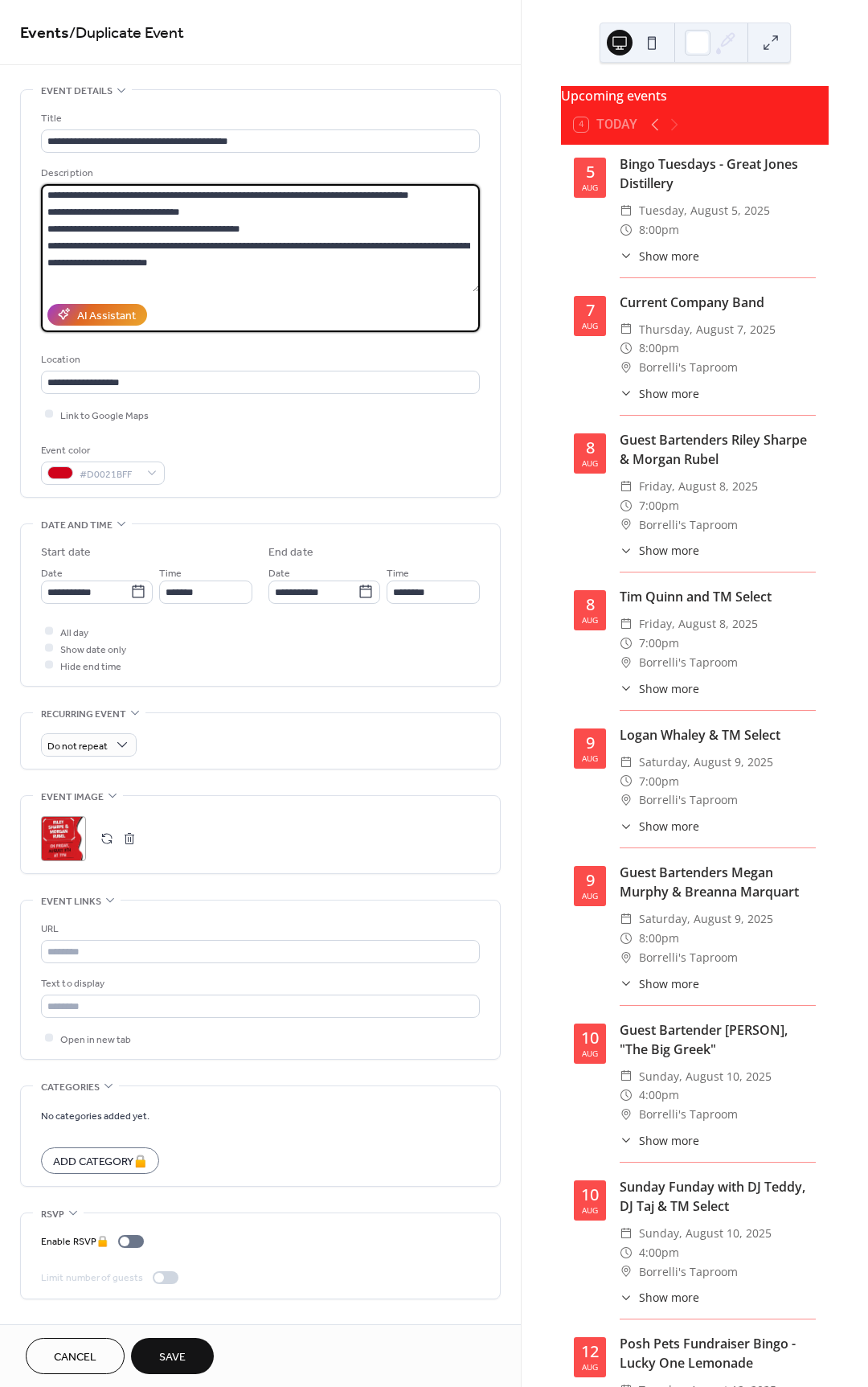 click on "**********" at bounding box center (260, 238) 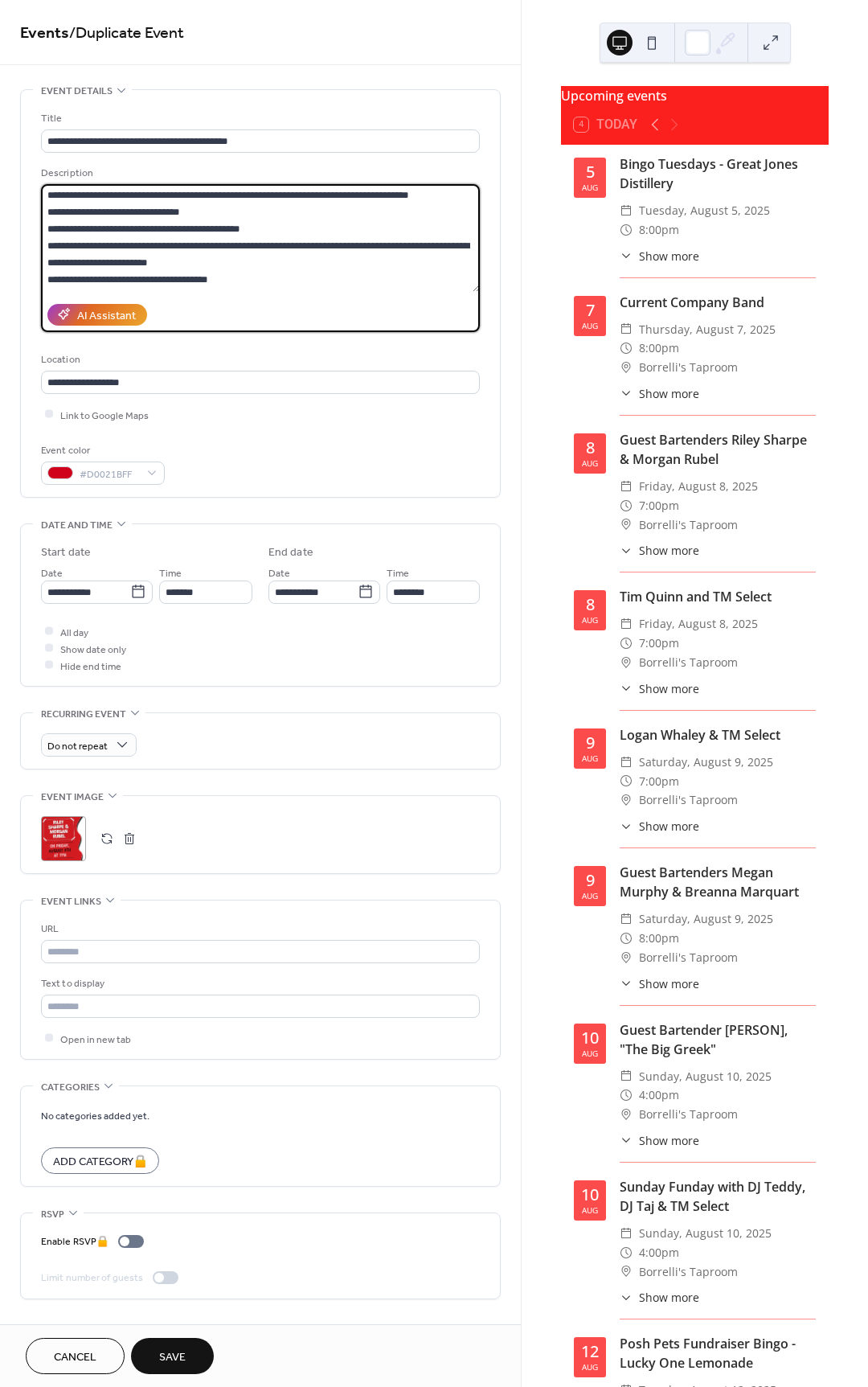 click on "**********" at bounding box center (260, 238) 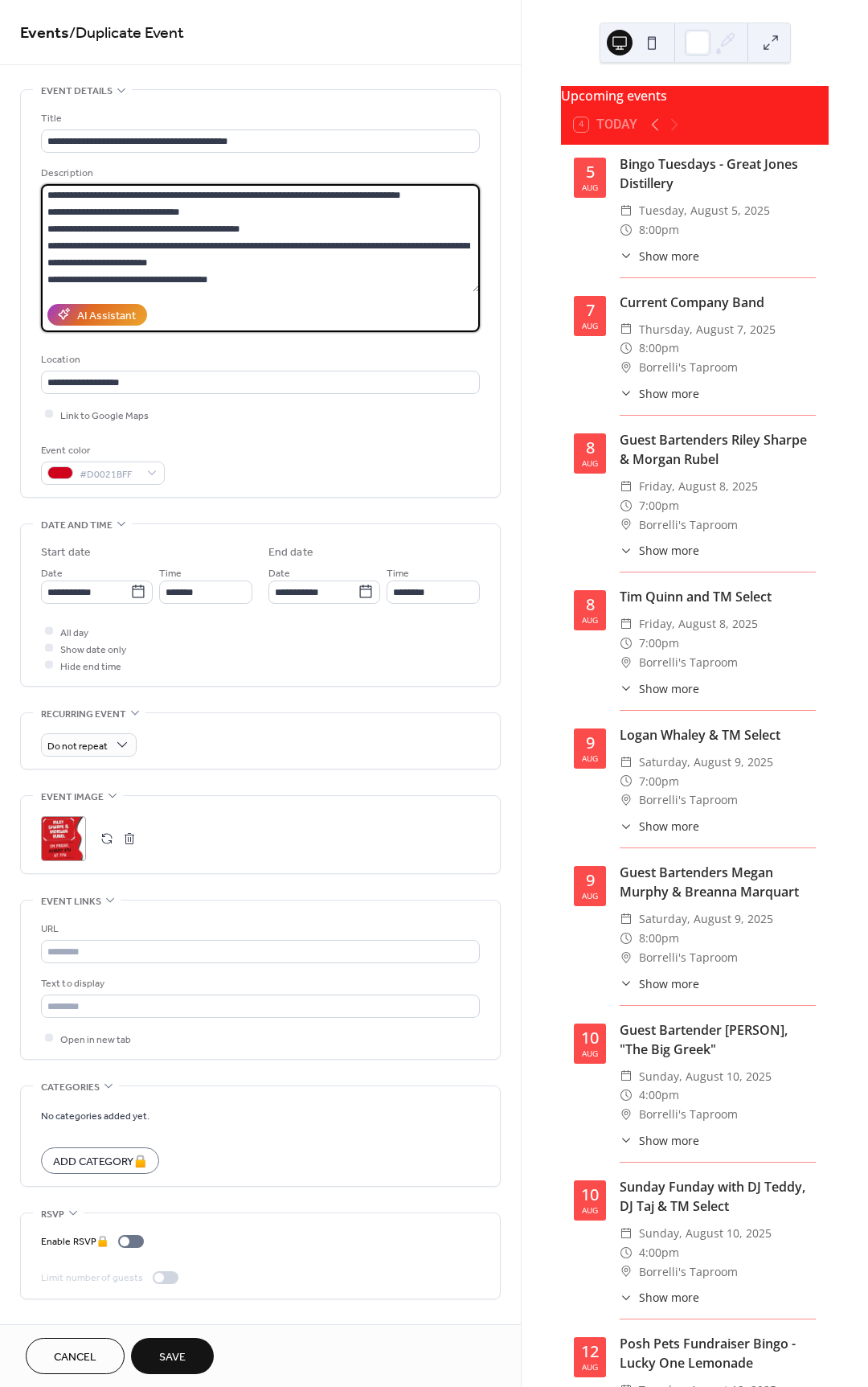 click on "**********" at bounding box center (260, 238) 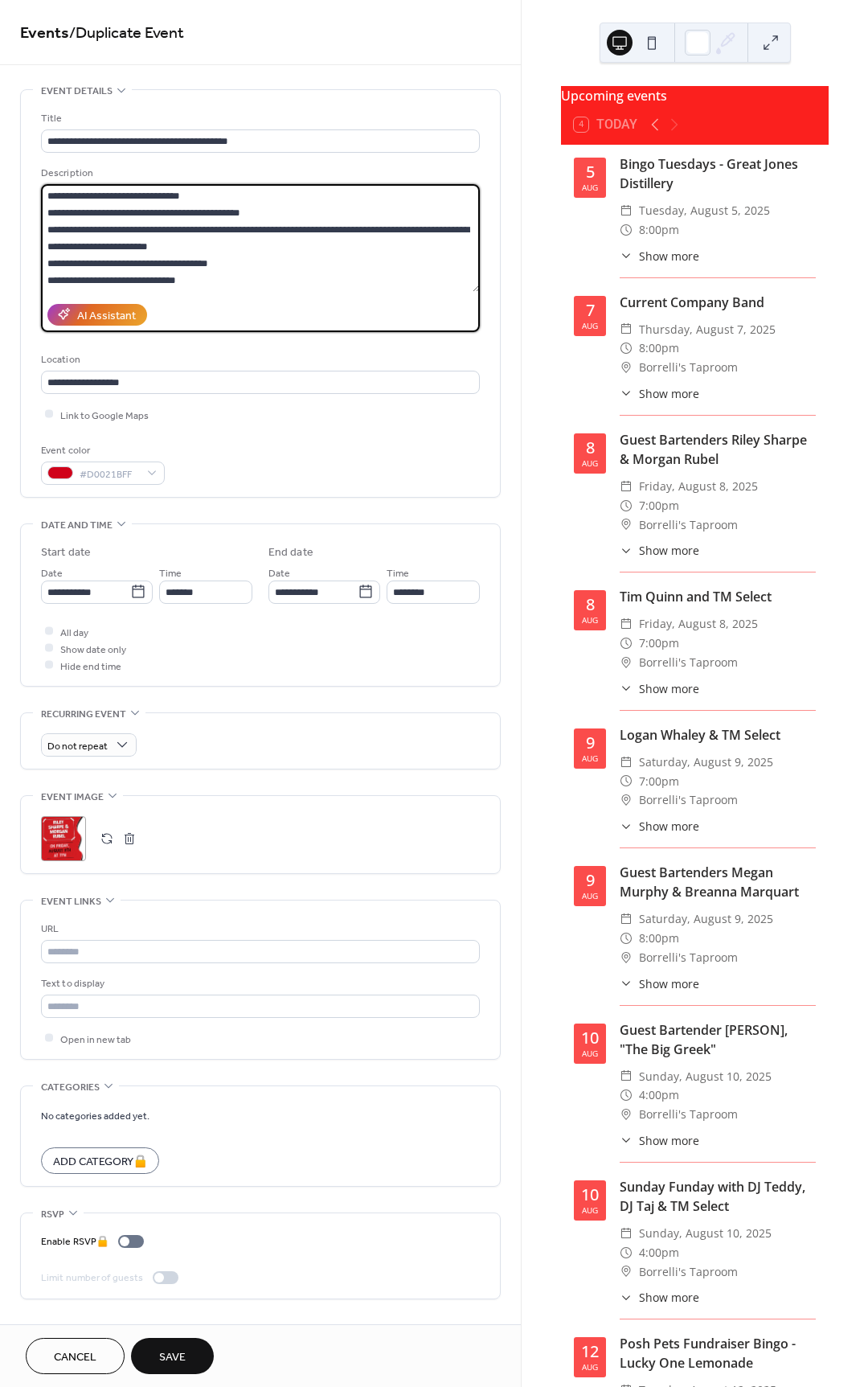 scroll, scrollTop: 0, scrollLeft: 0, axis: both 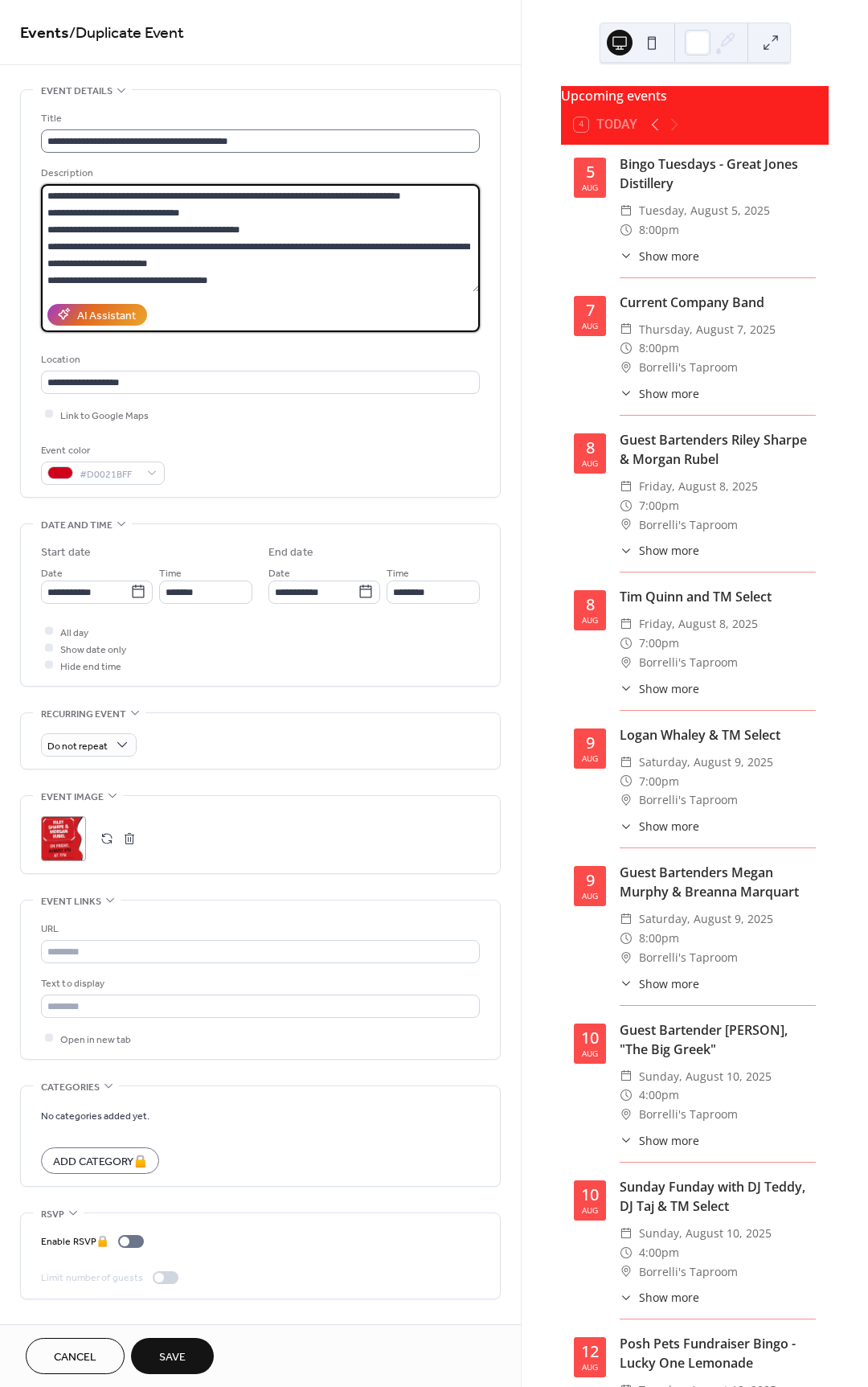 type on "**********" 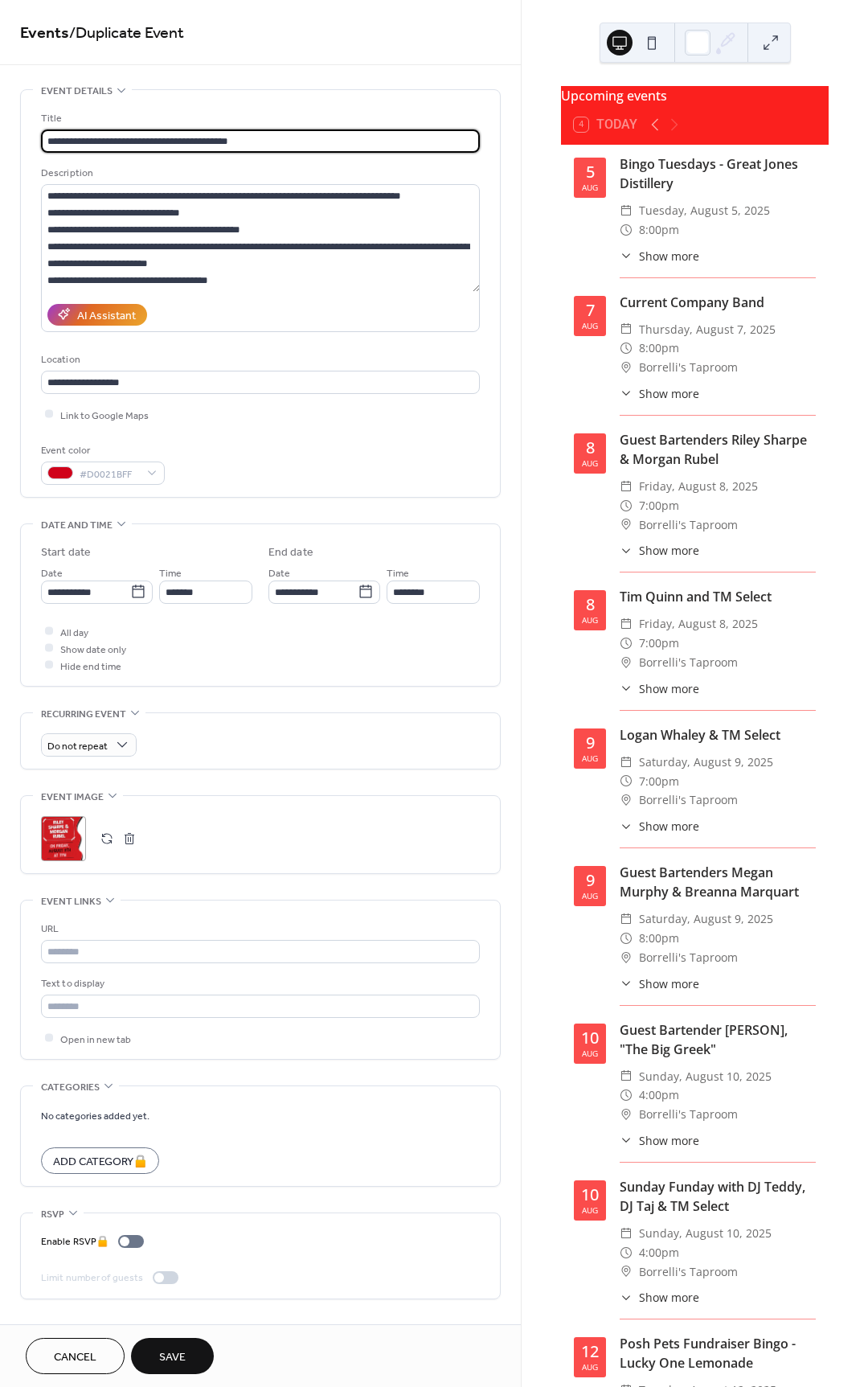 drag, startPoint x: 315, startPoint y: 142, endPoint x: -49, endPoint y: 121, distance: 364.6053 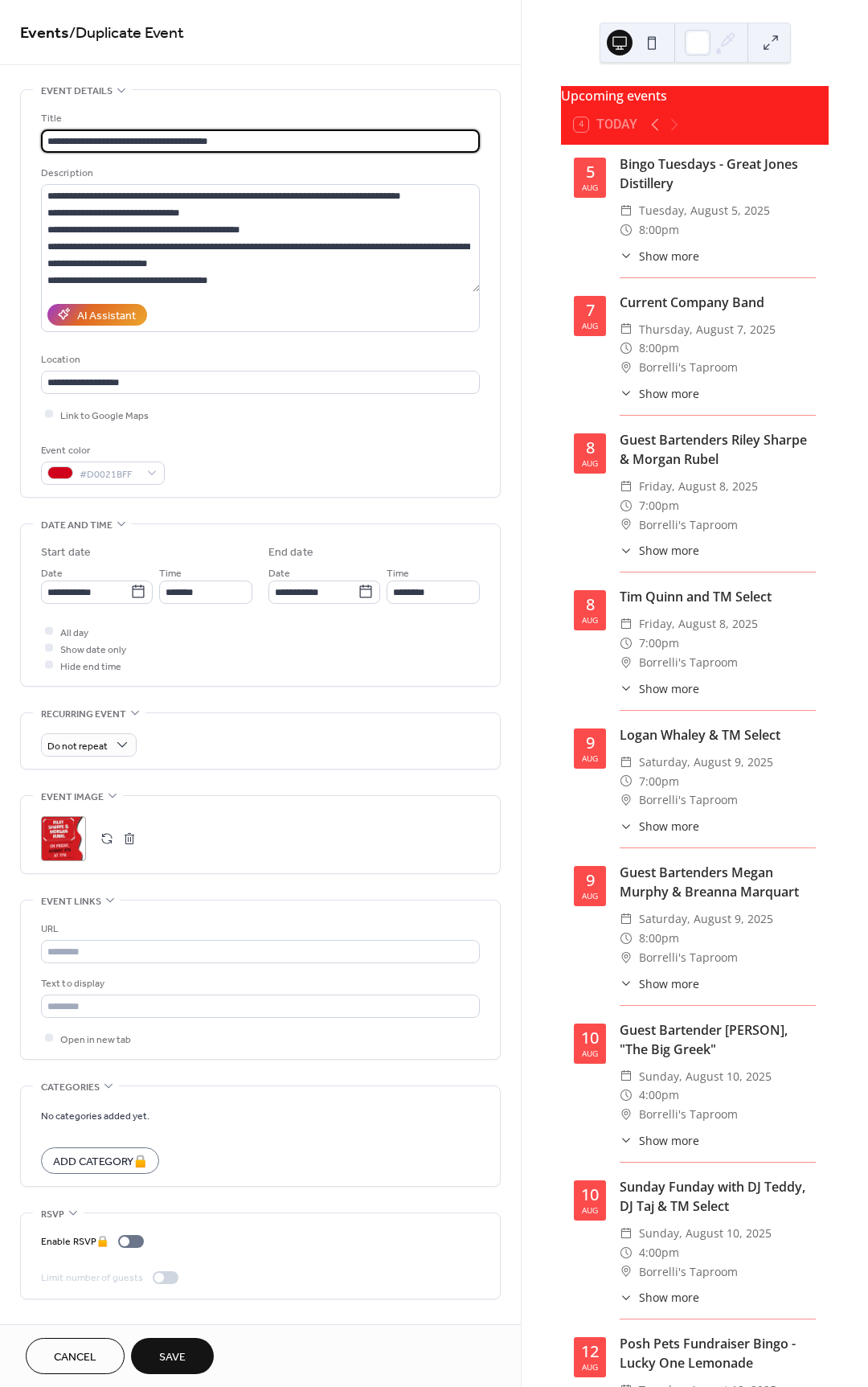 type on "**********" 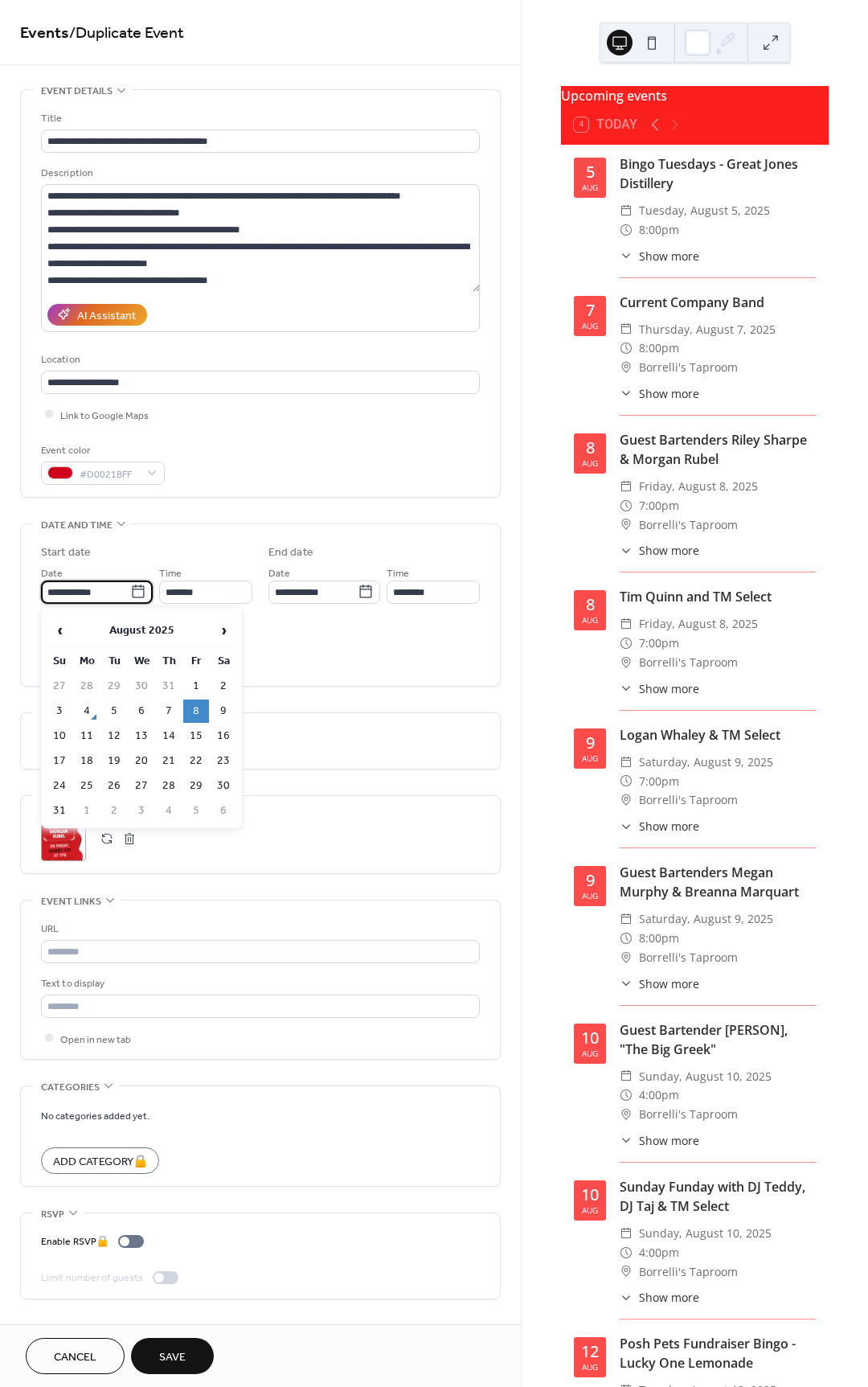 click on "**********" at bounding box center (85, 592) 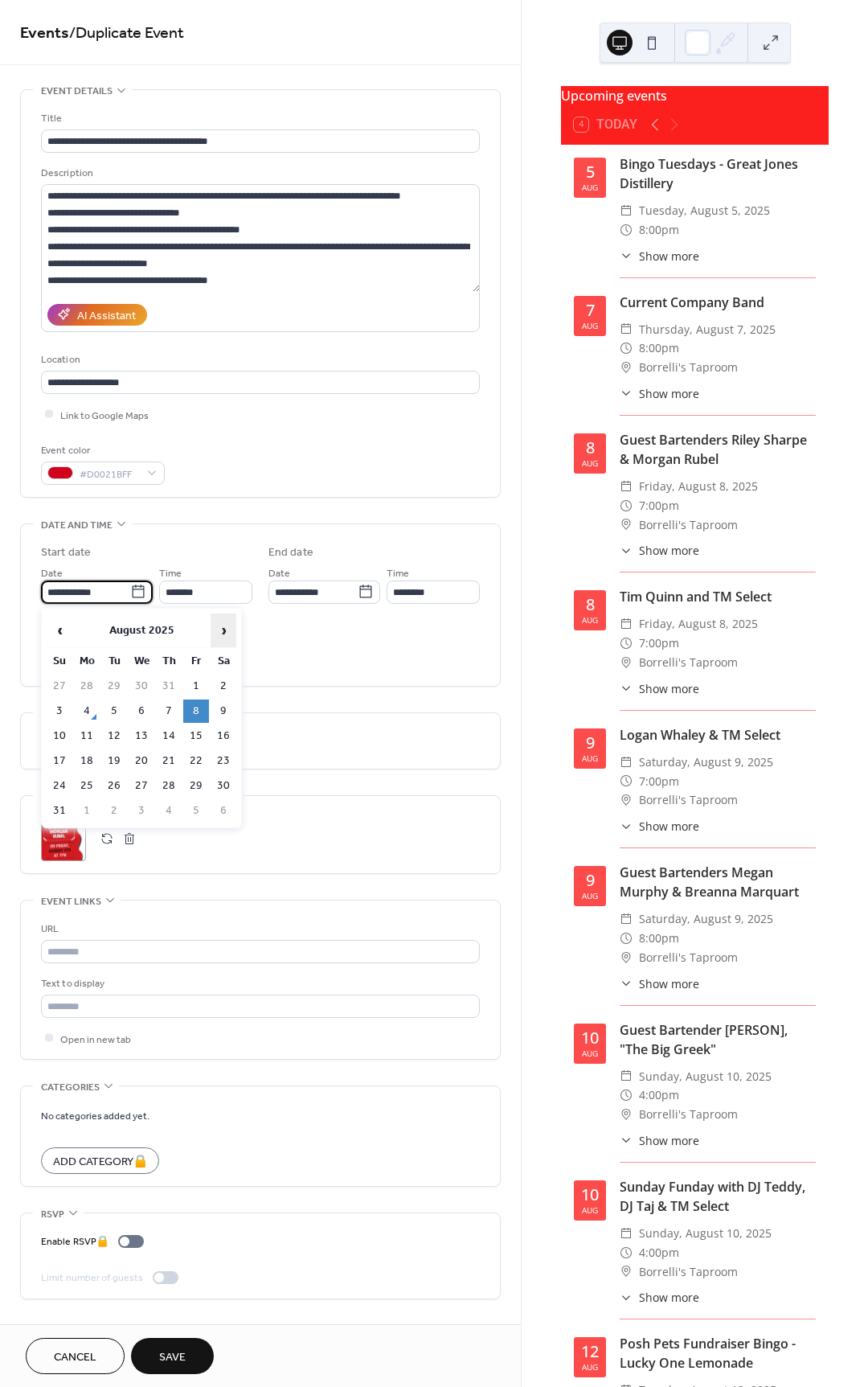 click on "›" at bounding box center (223, 630) 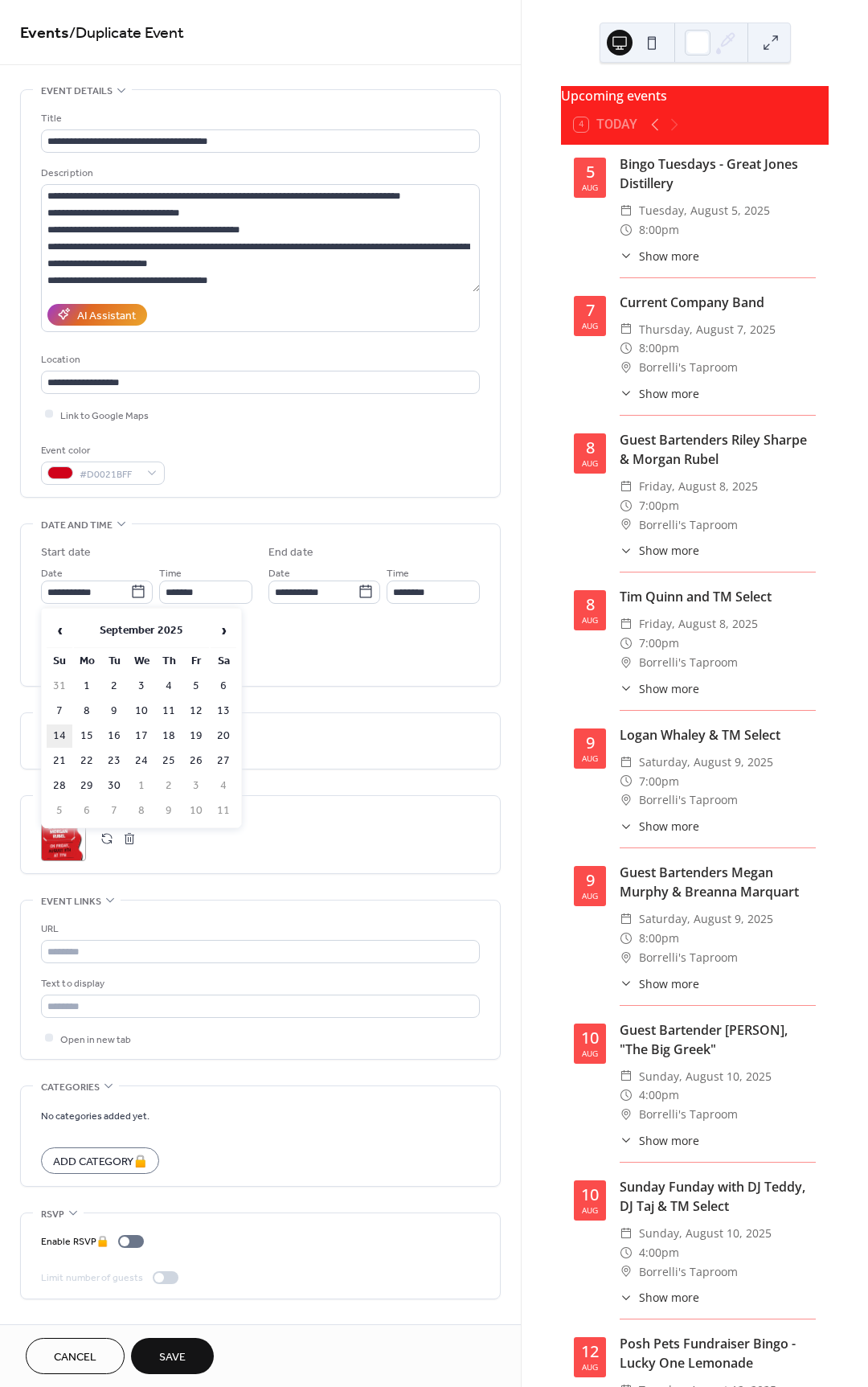 click on "14" at bounding box center (59, 736) 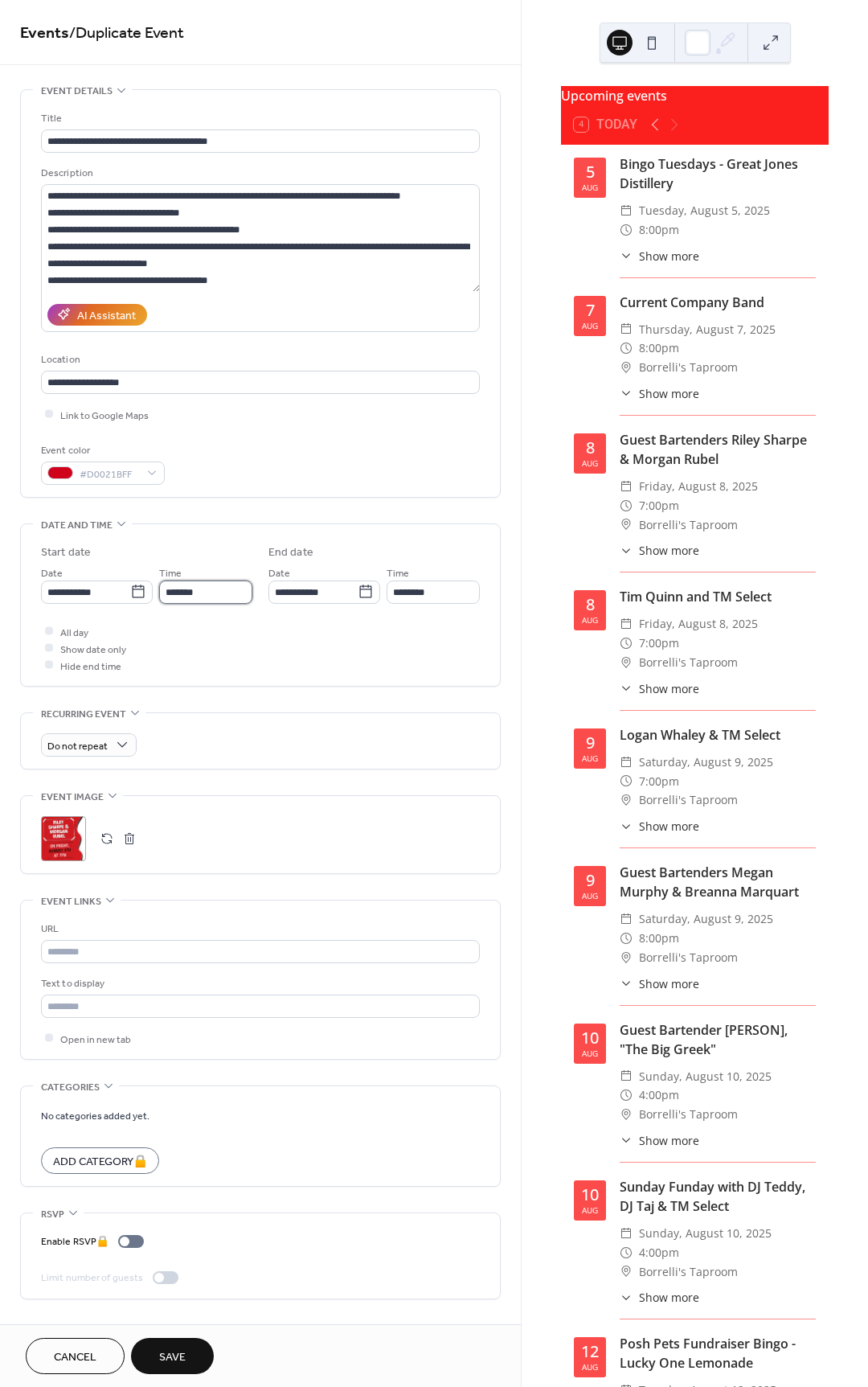 click on "*******" at bounding box center (206, 592) 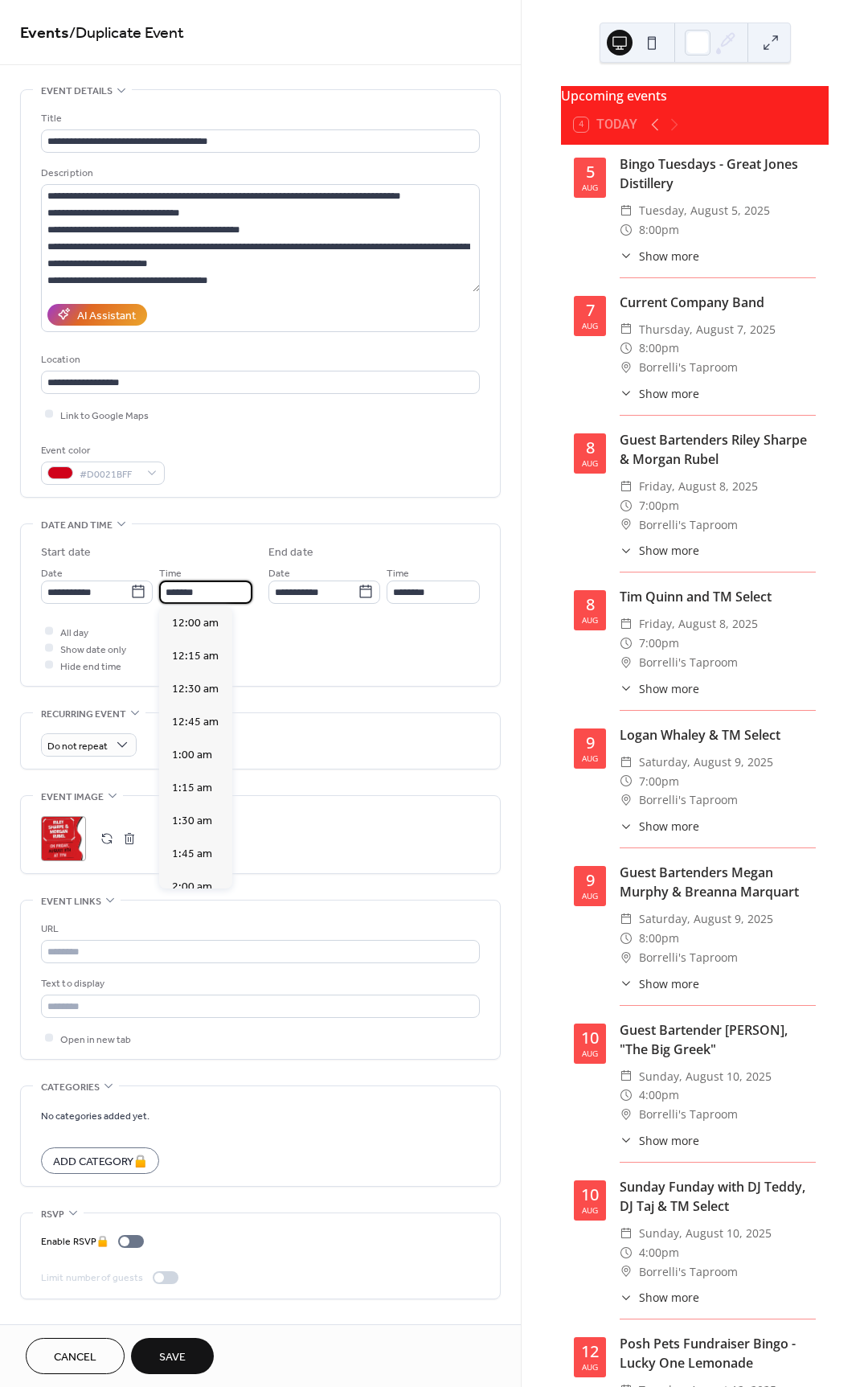 scroll, scrollTop: 2463, scrollLeft: 0, axis: vertical 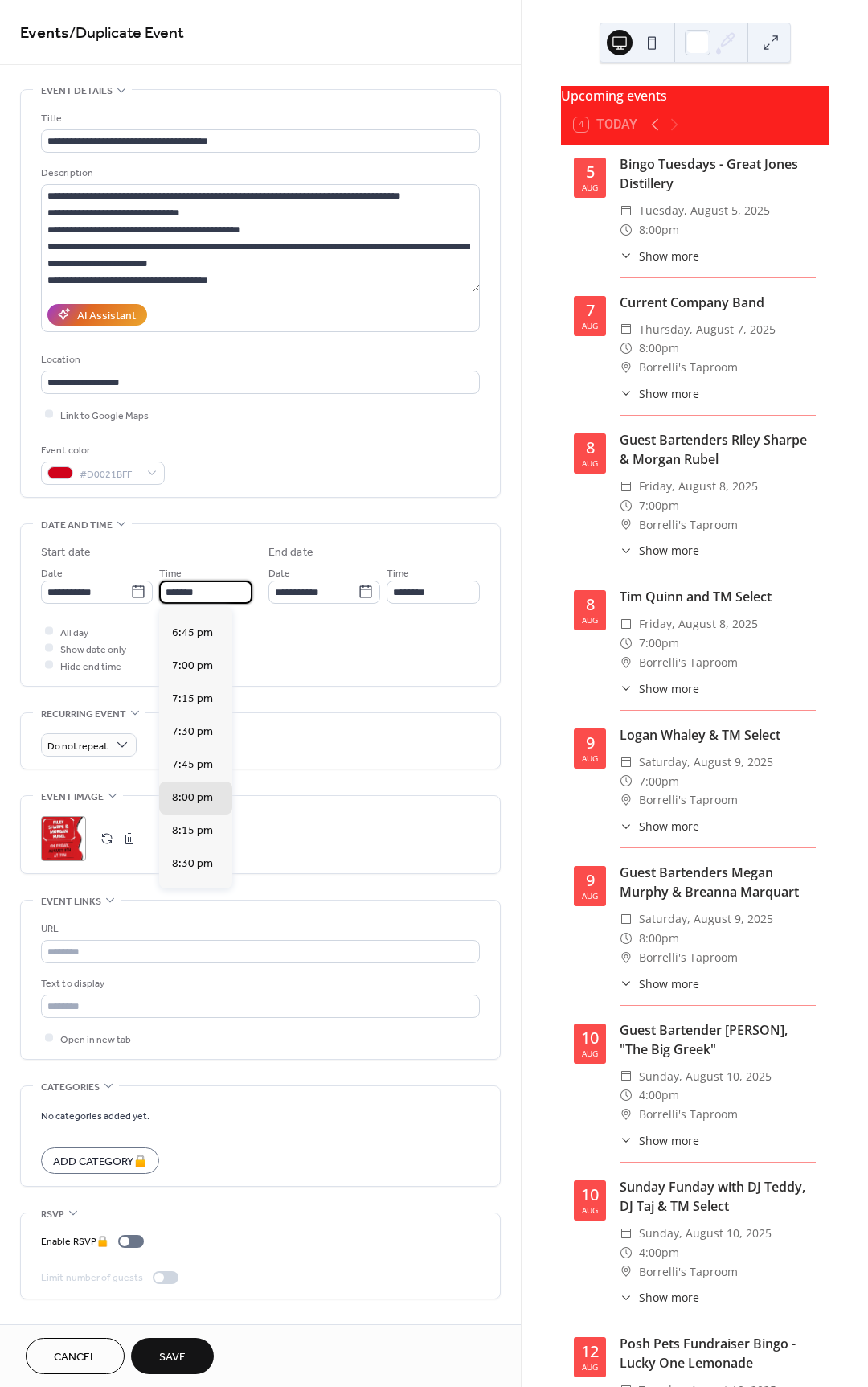 click on "*******" at bounding box center (206, 592) 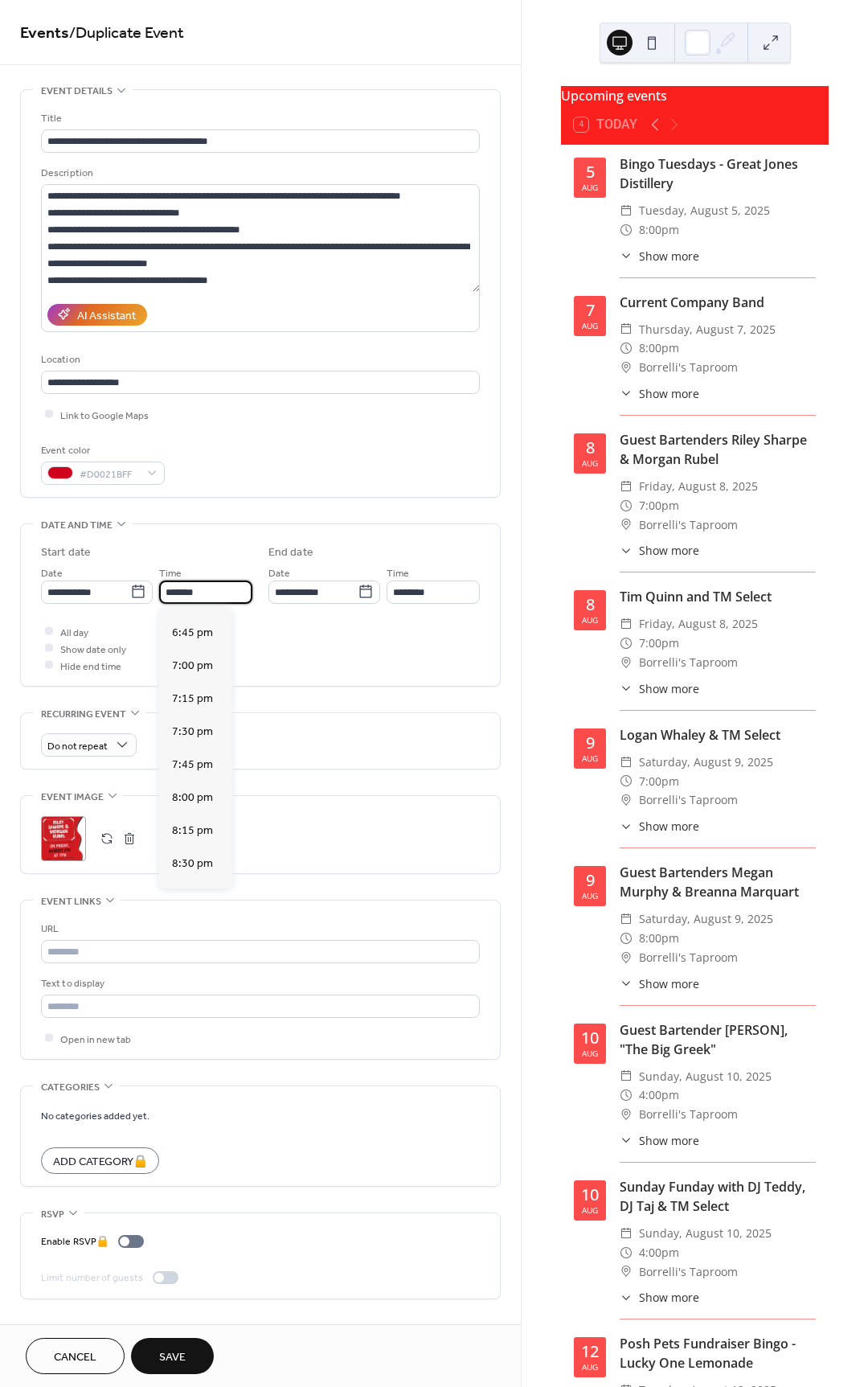 scroll, scrollTop: 1069, scrollLeft: 0, axis: vertical 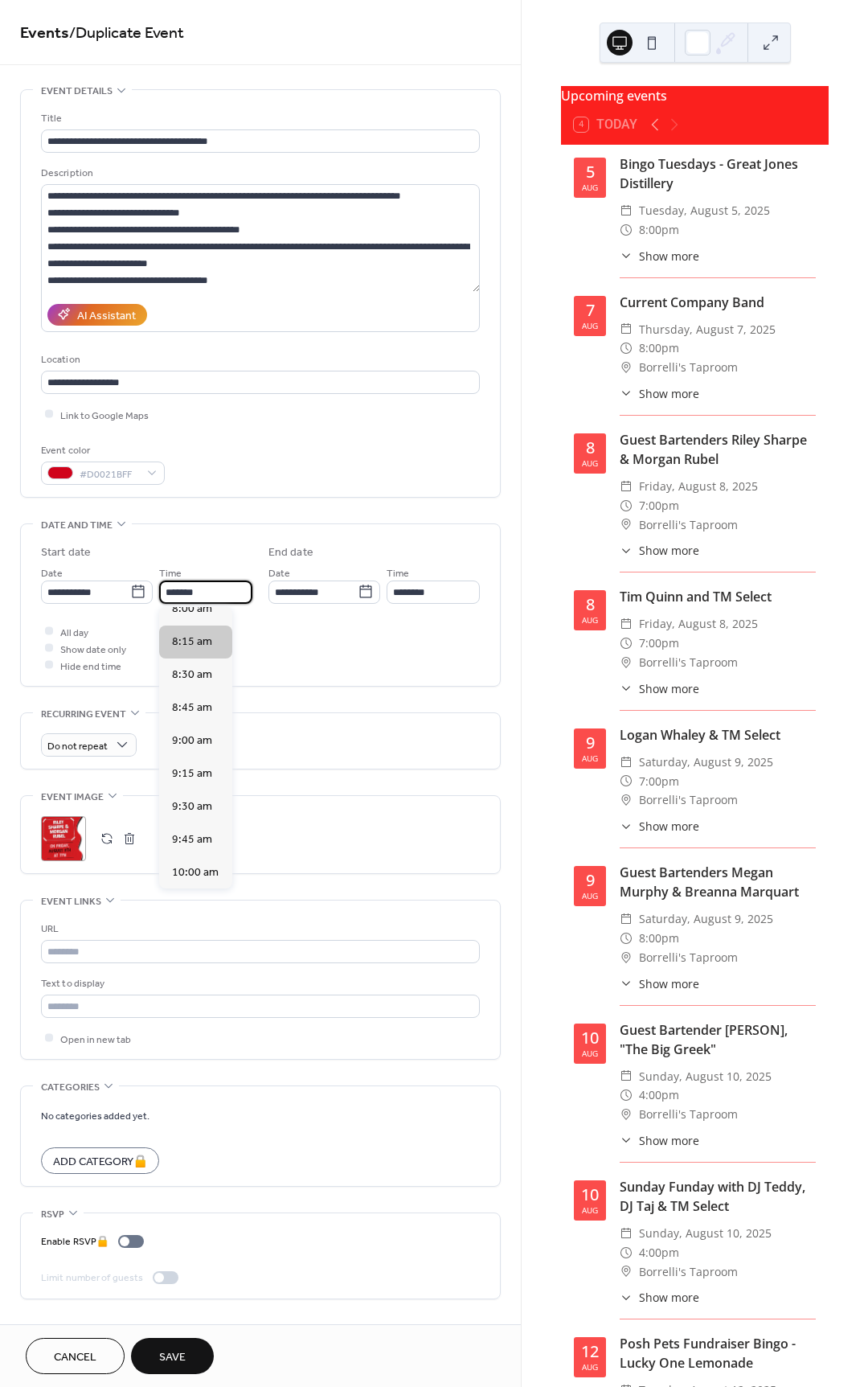 type on "*******" 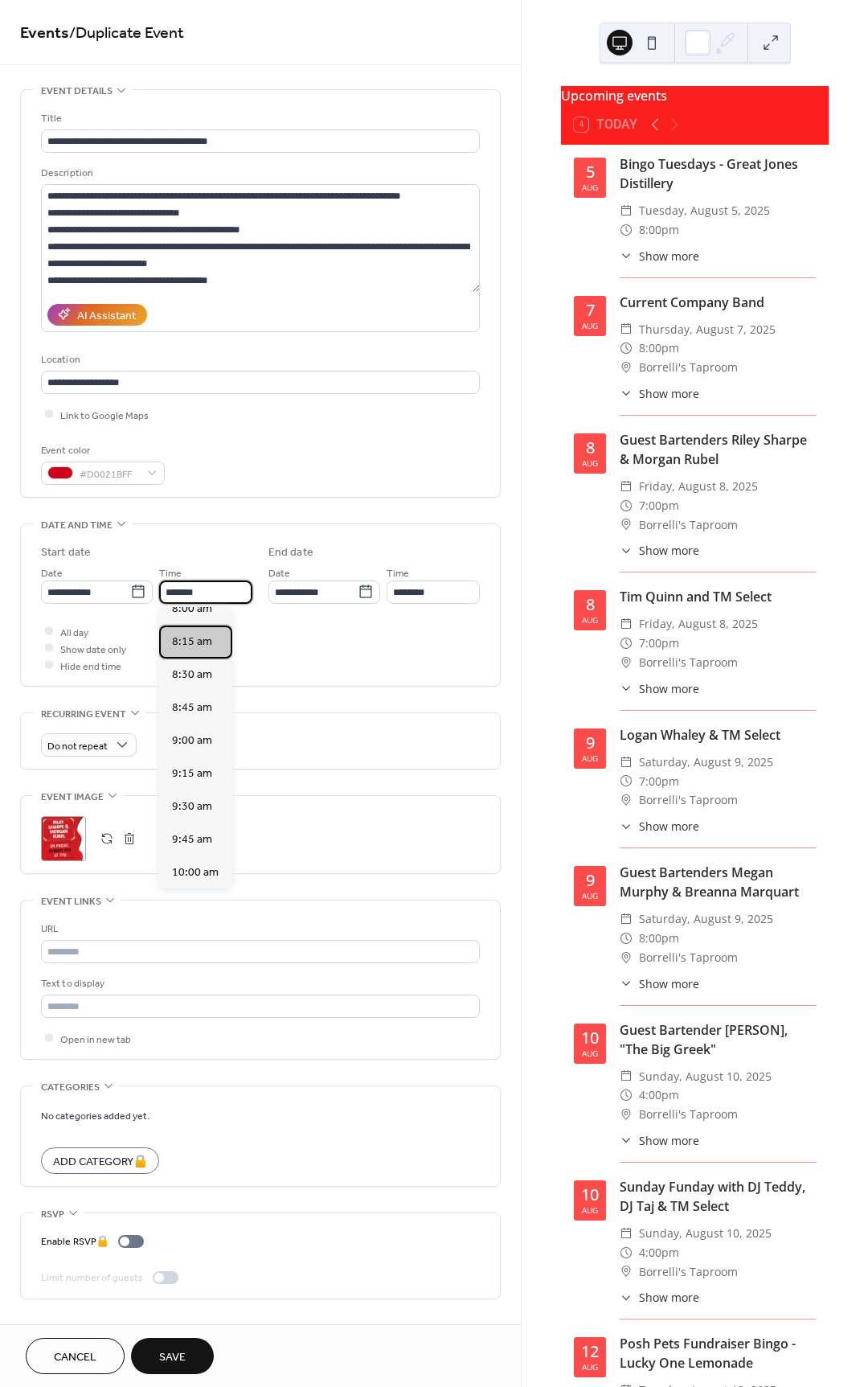 click on "8:15 am" at bounding box center (192, 642) 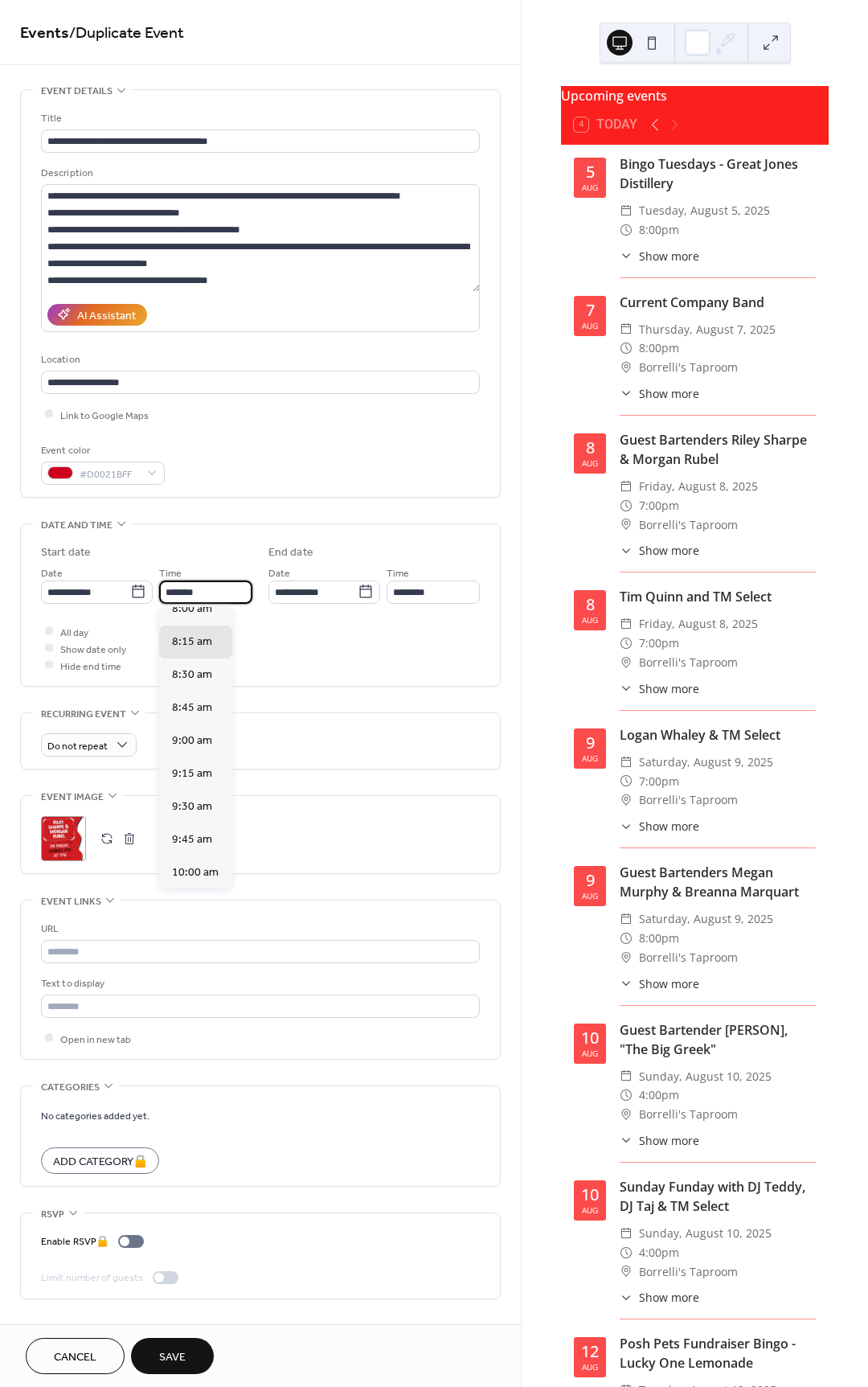 type on "**********" 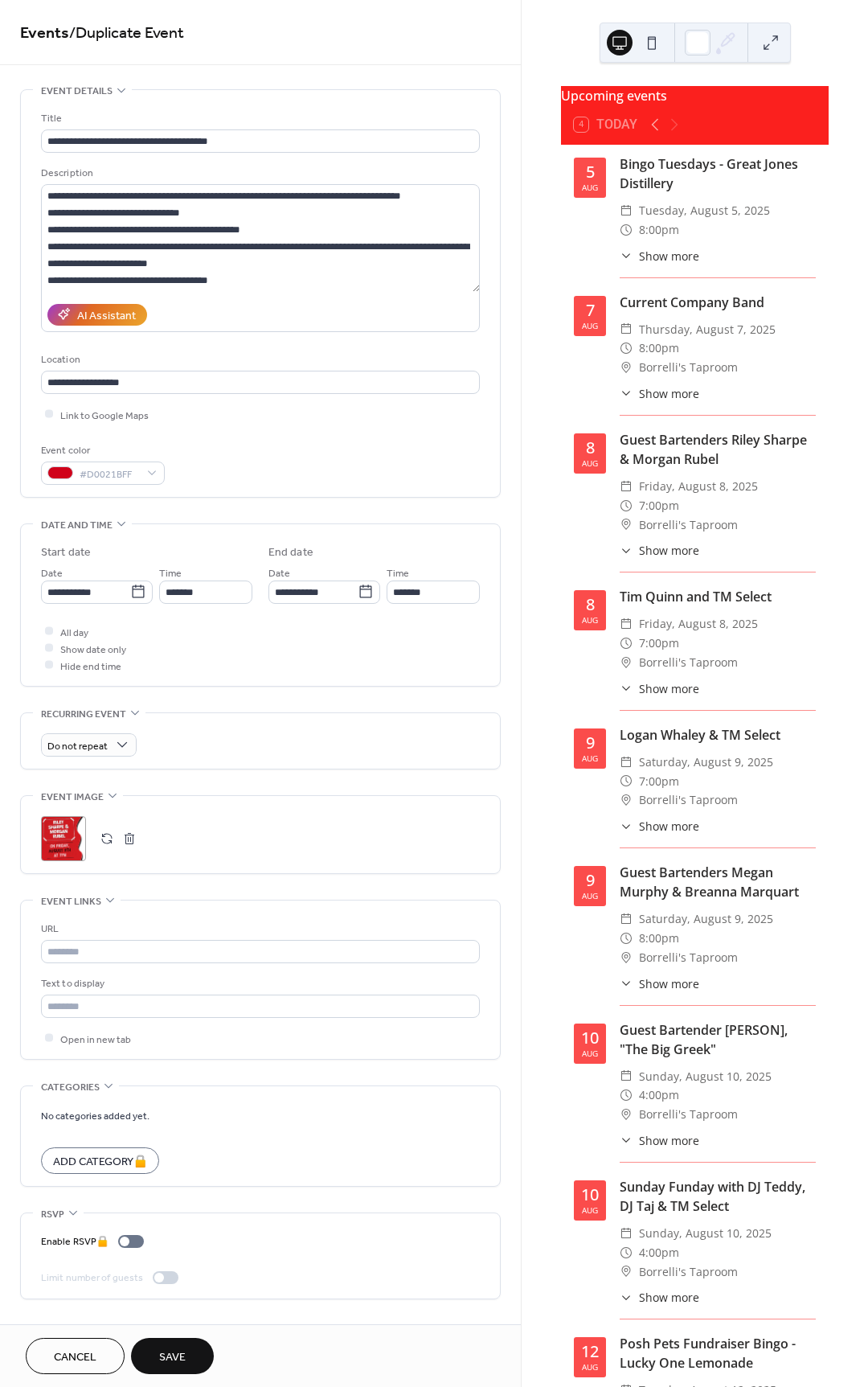 click at bounding box center (129, 839) 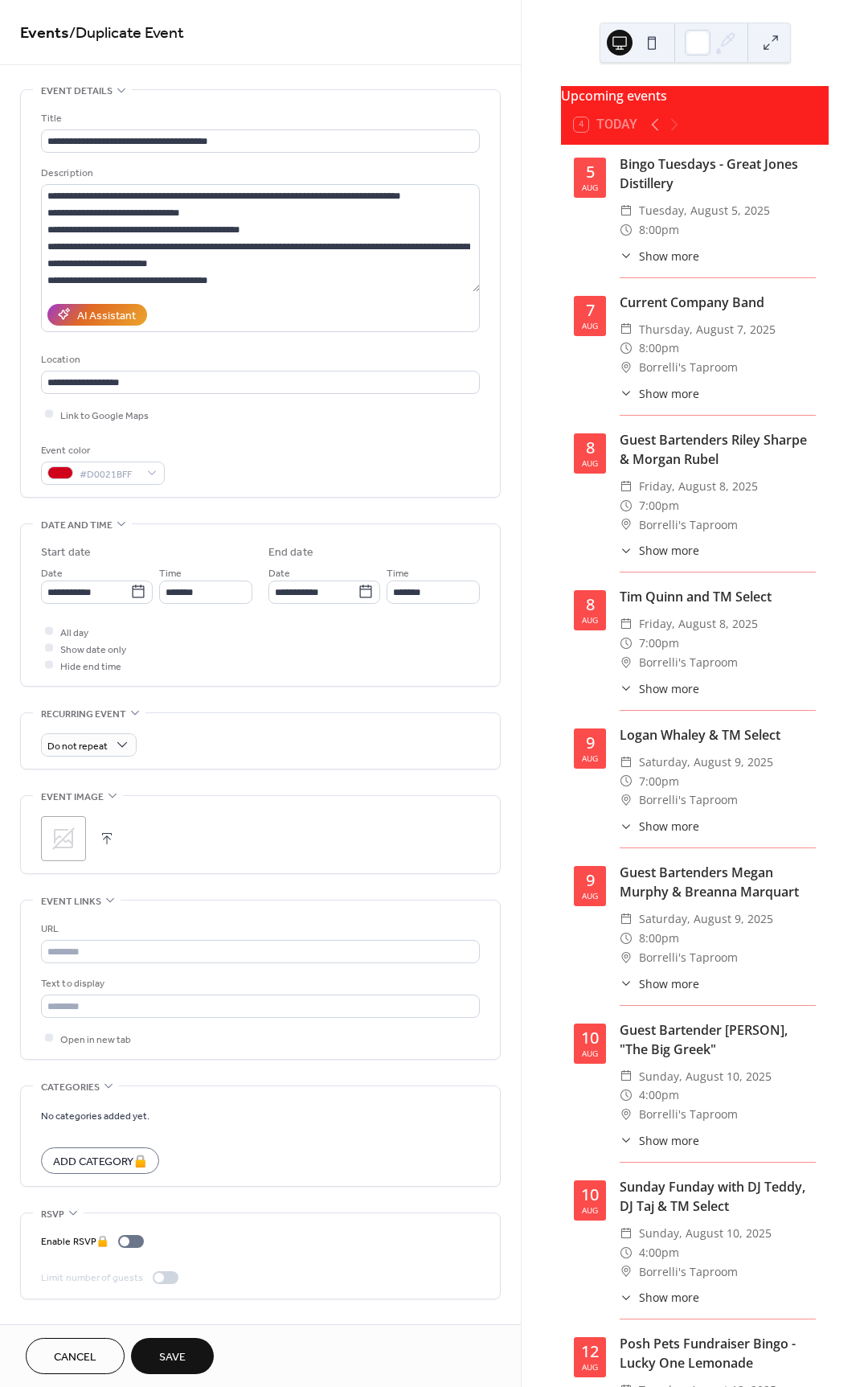 click on ";" at bounding box center [63, 839] 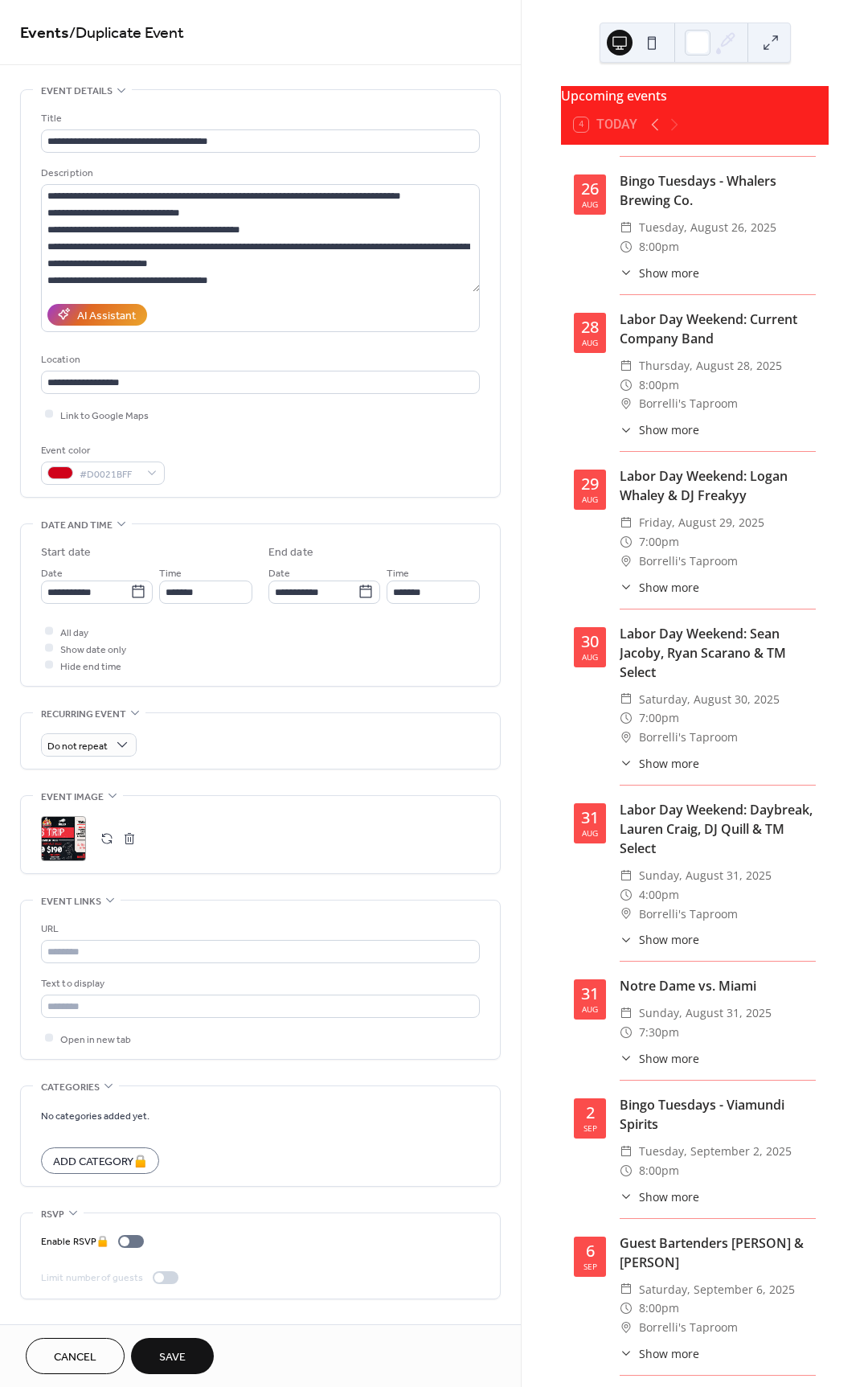 scroll, scrollTop: 3080, scrollLeft: 0, axis: vertical 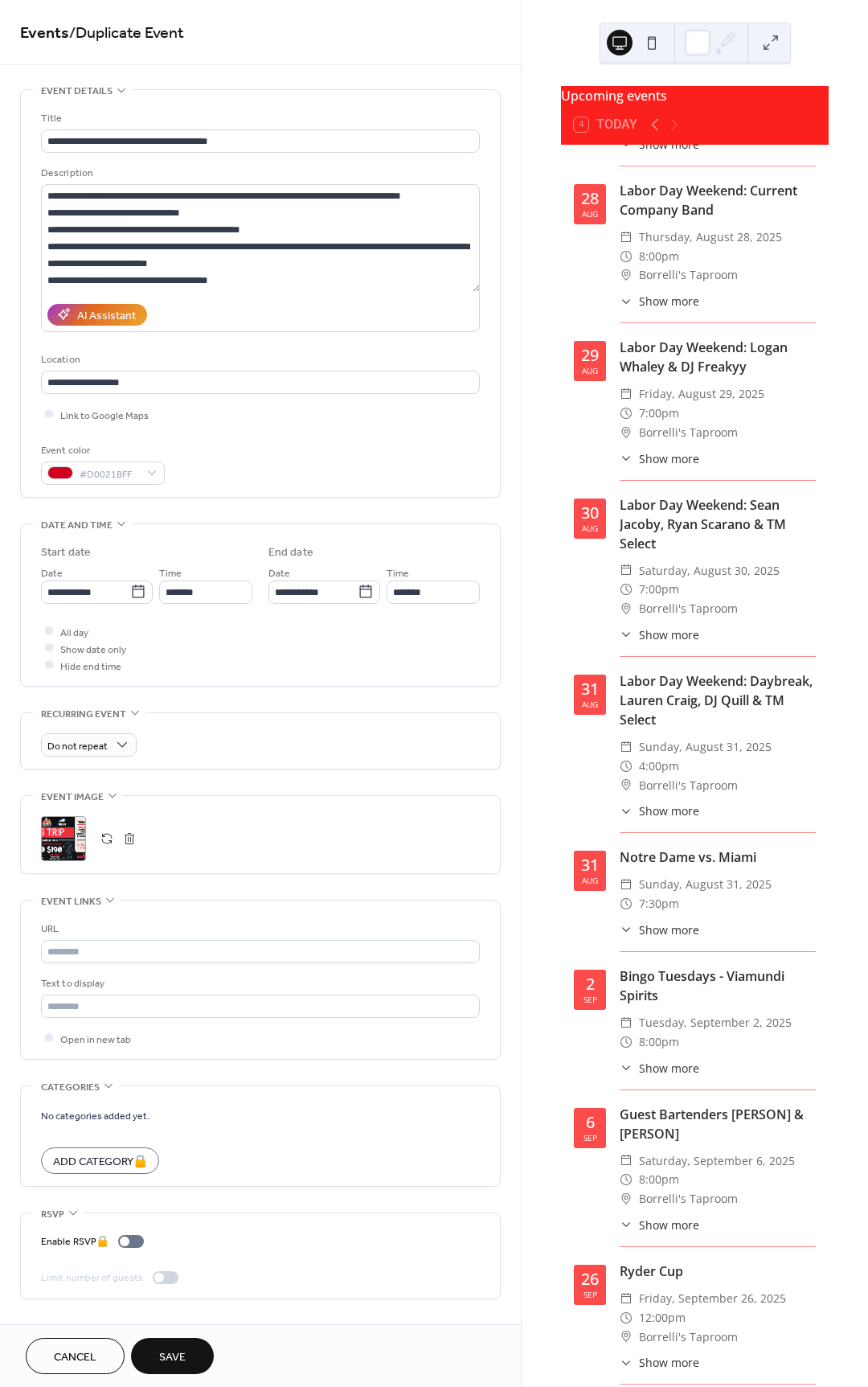 click on "Save" at bounding box center (172, 1356) 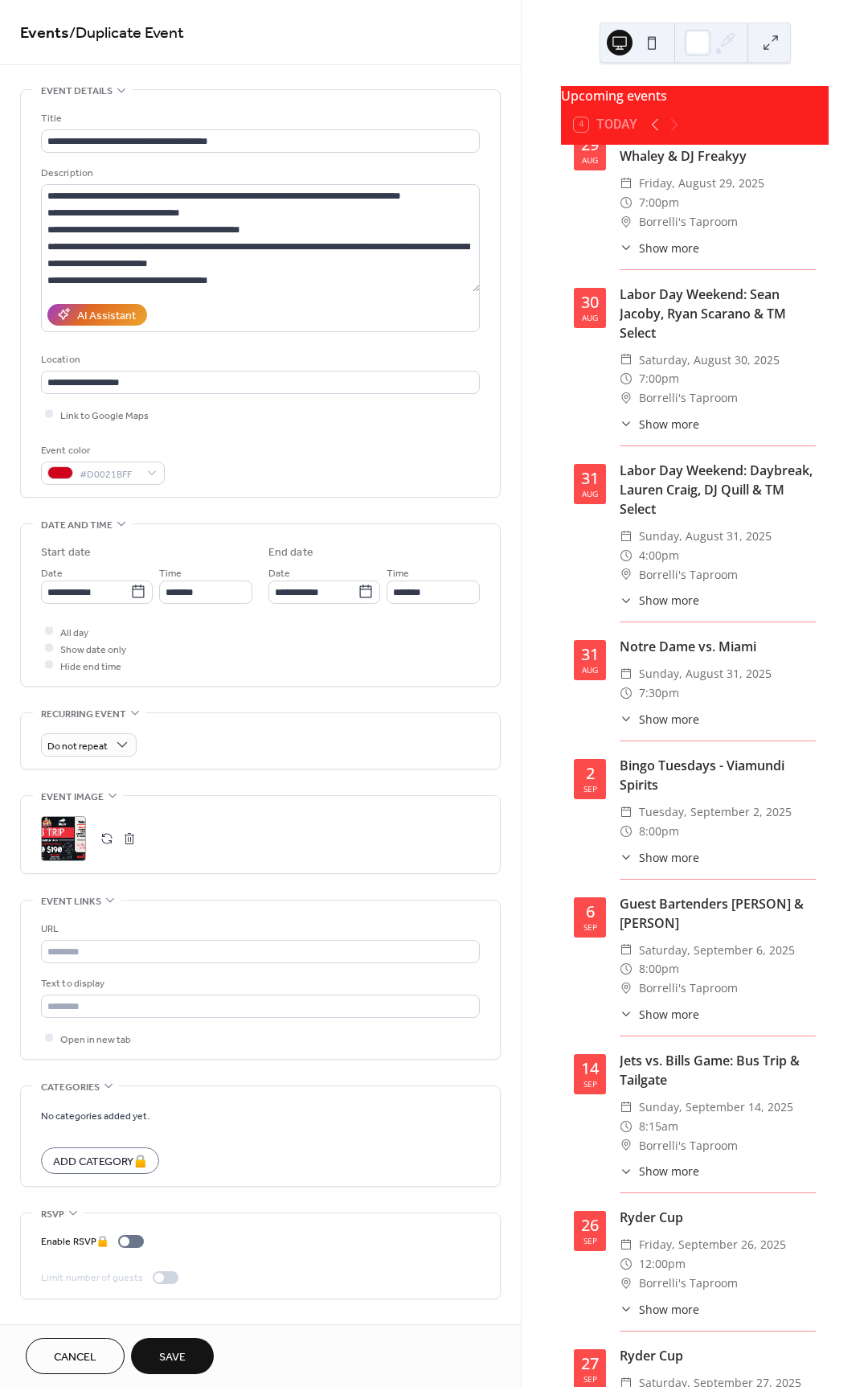 scroll, scrollTop: 3448, scrollLeft: 0, axis: vertical 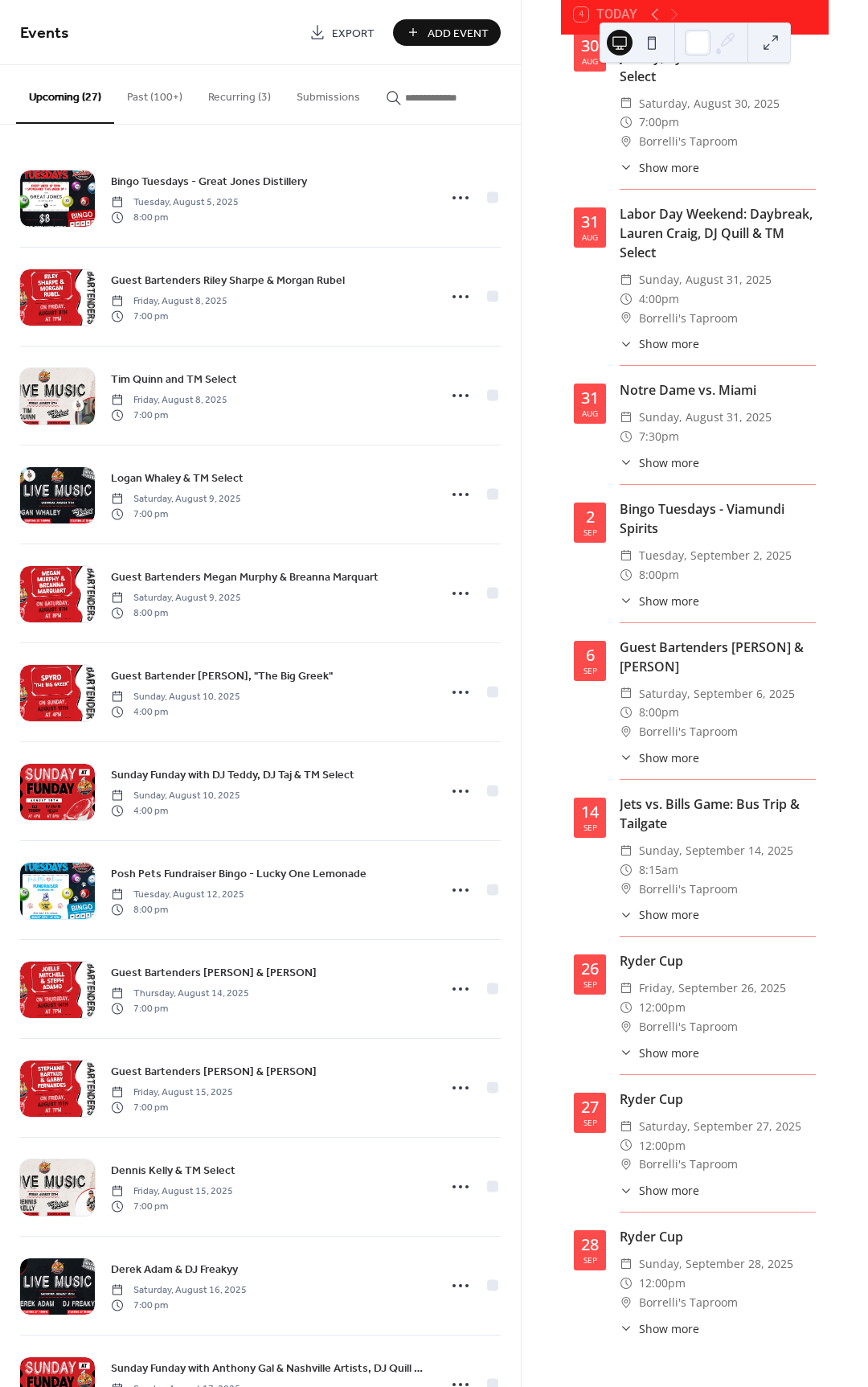 click on "Show more" at bounding box center [669, 914] 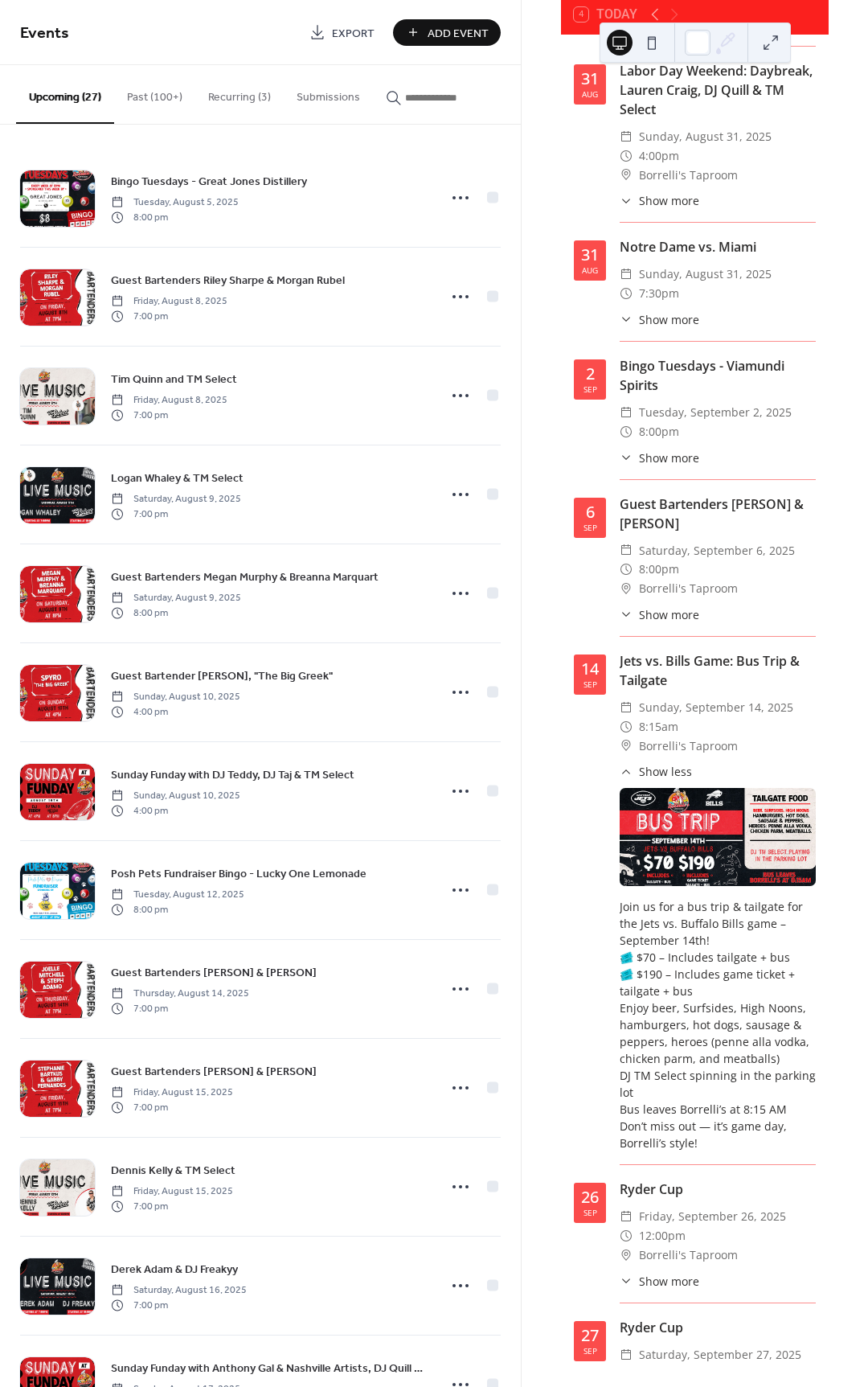 scroll, scrollTop: 3591, scrollLeft: 0, axis: vertical 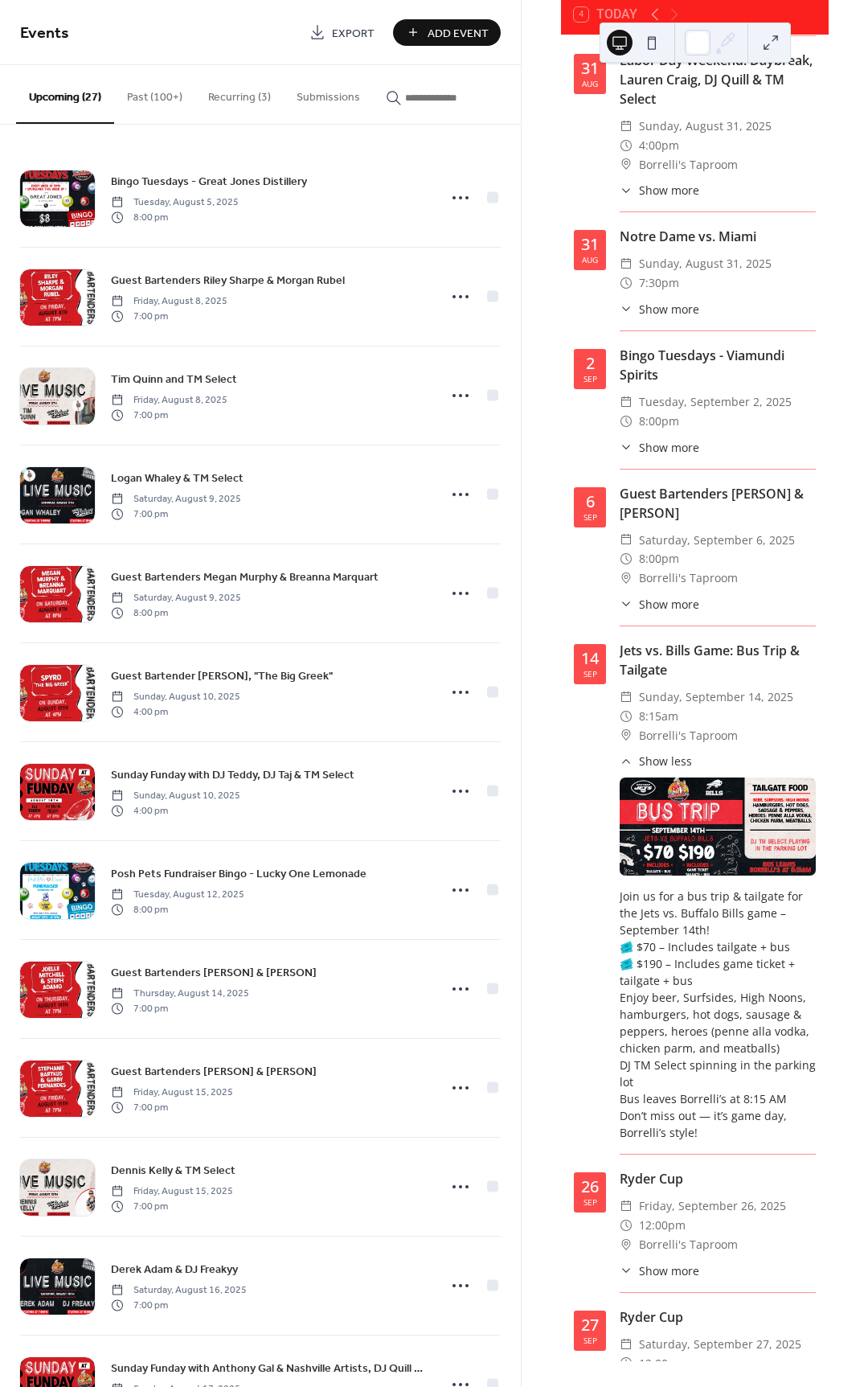 click at bounding box center (718, 827) 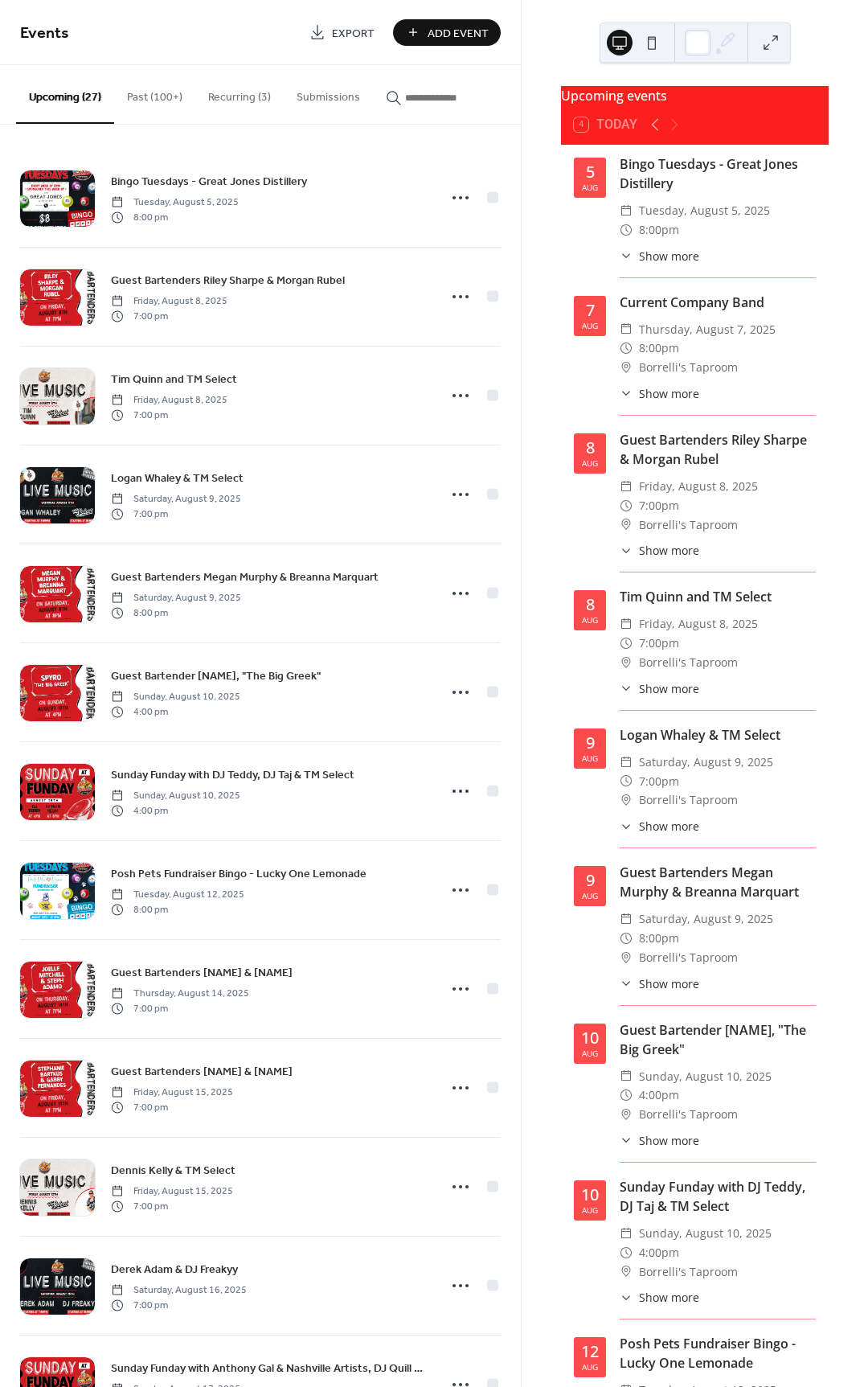 scroll, scrollTop: 0, scrollLeft: 0, axis: both 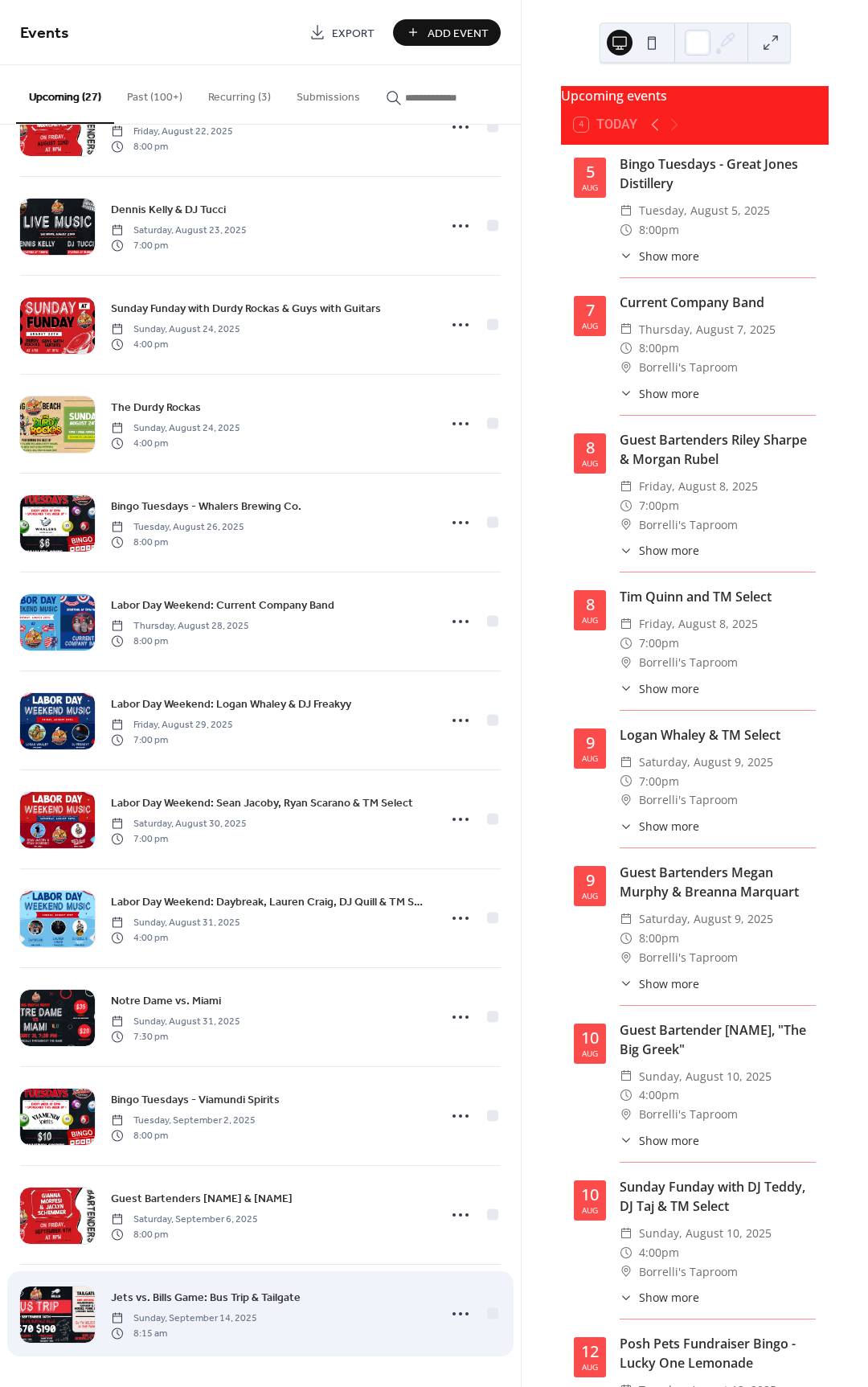 click on "Jets vs. Bills Game: Bus Trip & Tailgate" at bounding box center [206, 1298] 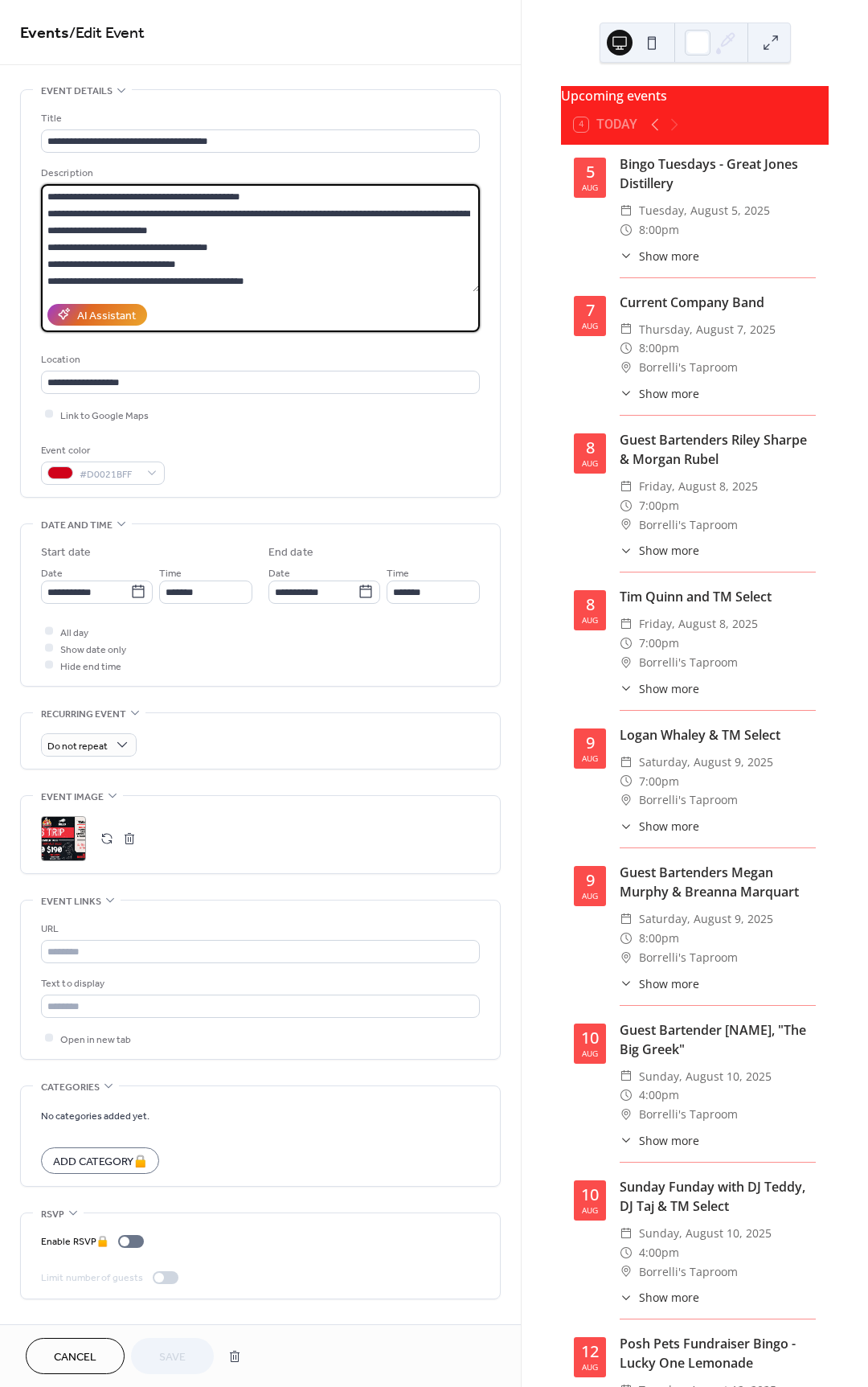 scroll, scrollTop: 0, scrollLeft: 0, axis: both 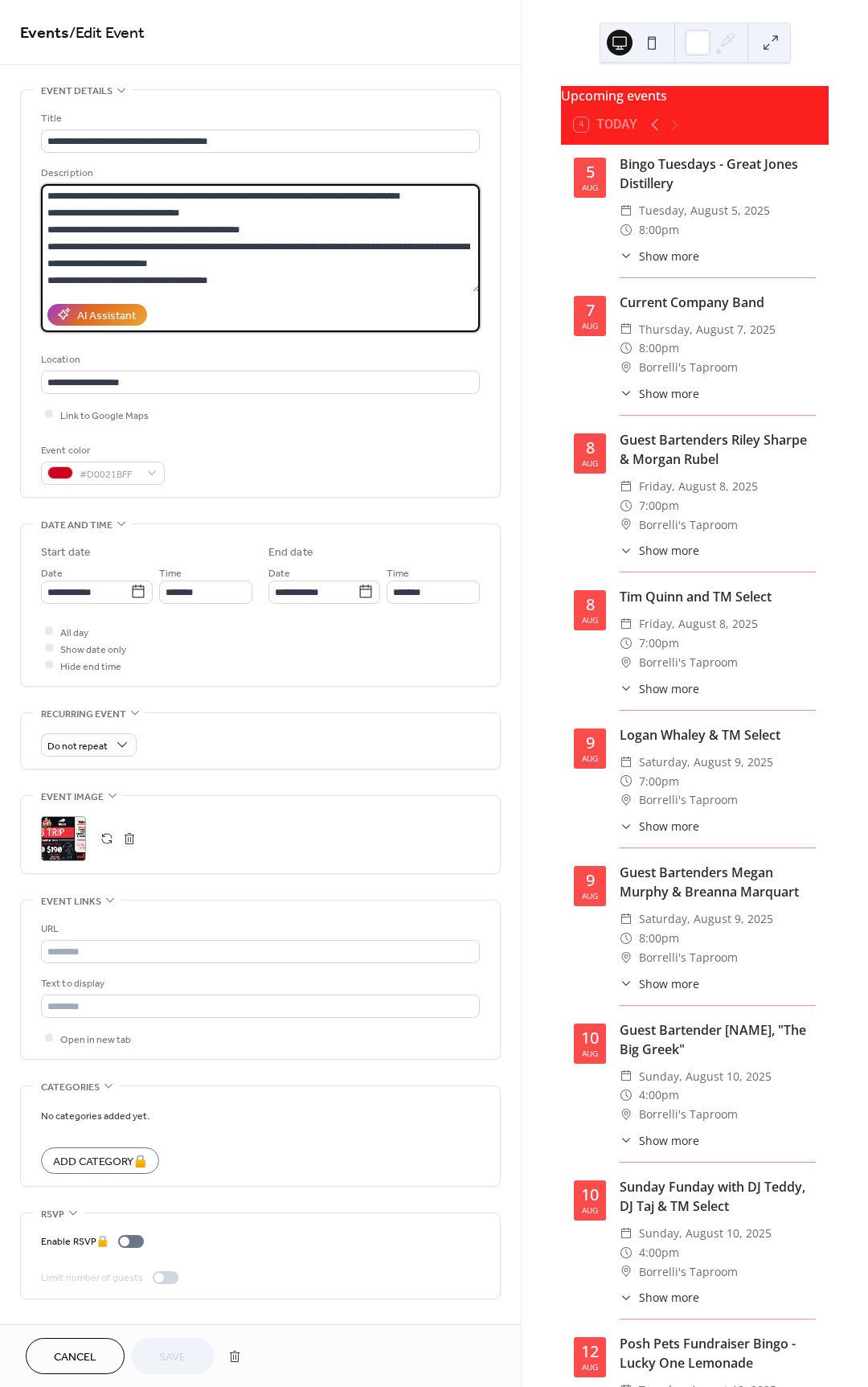 drag, startPoint x: 170, startPoint y: 253, endPoint x: 125, endPoint y: 200, distance: 69.52697 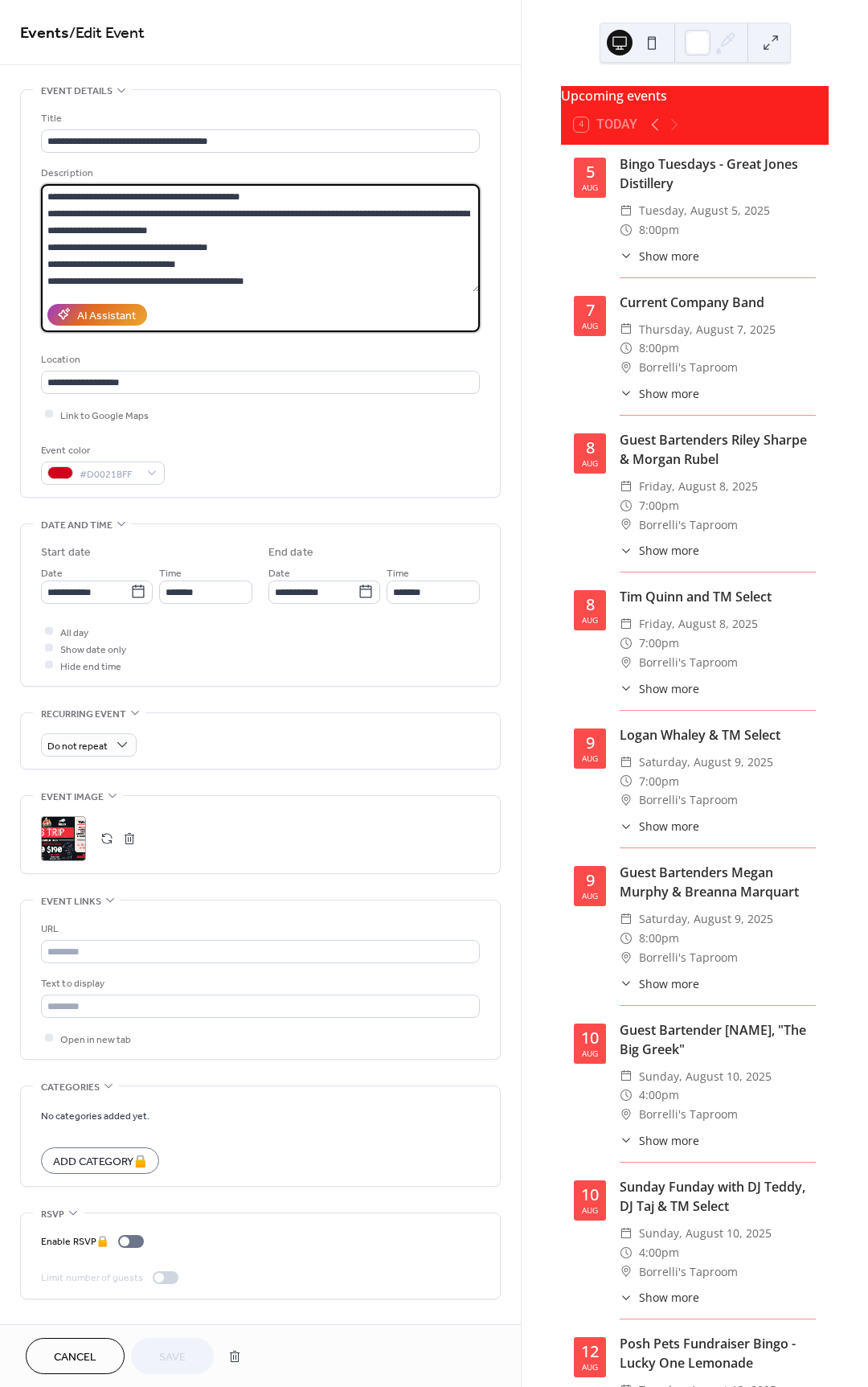 click on "**********" at bounding box center (260, 238) 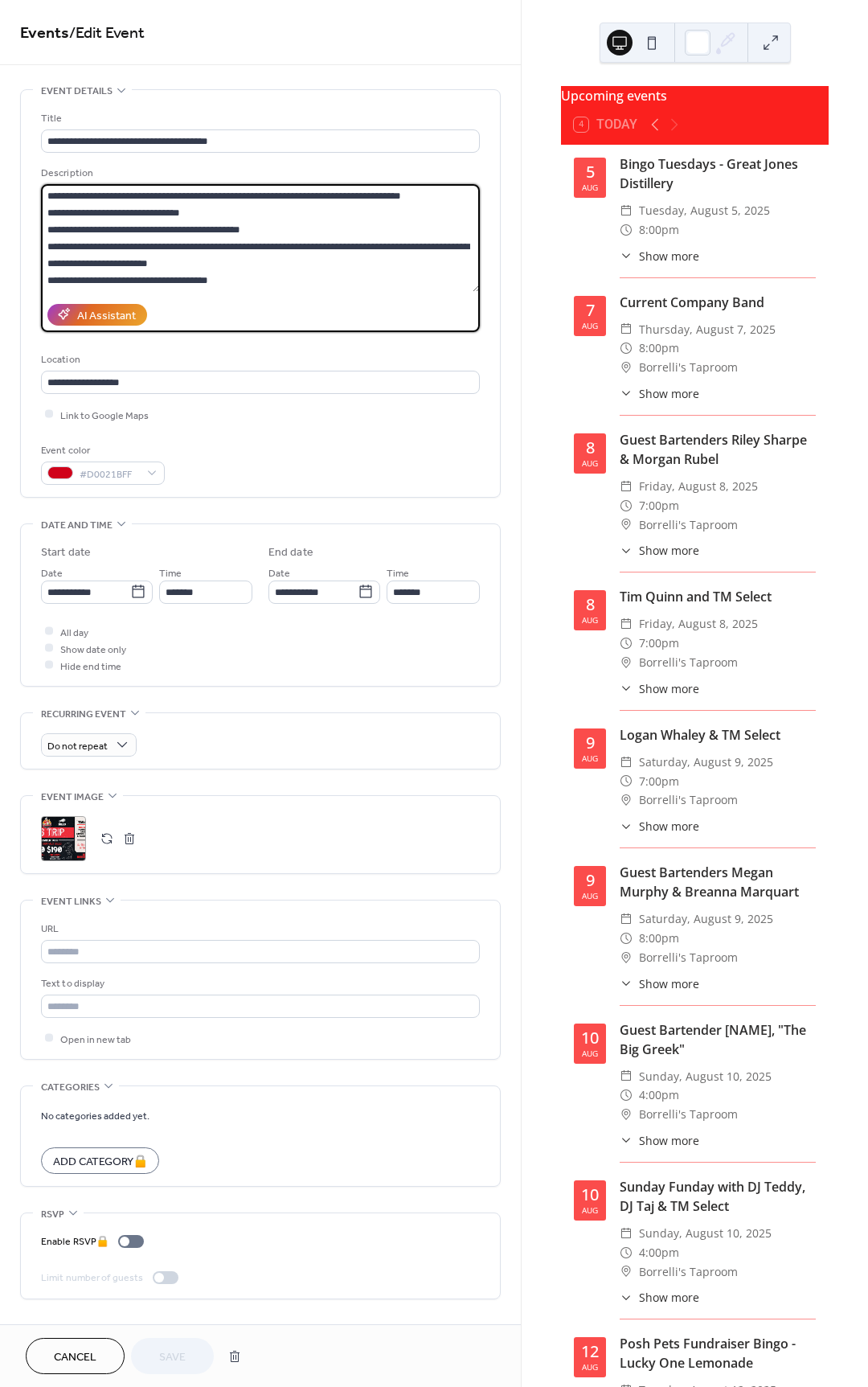 drag, startPoint x: 67, startPoint y: 248, endPoint x: 9, endPoint y: 160, distance: 105.3945 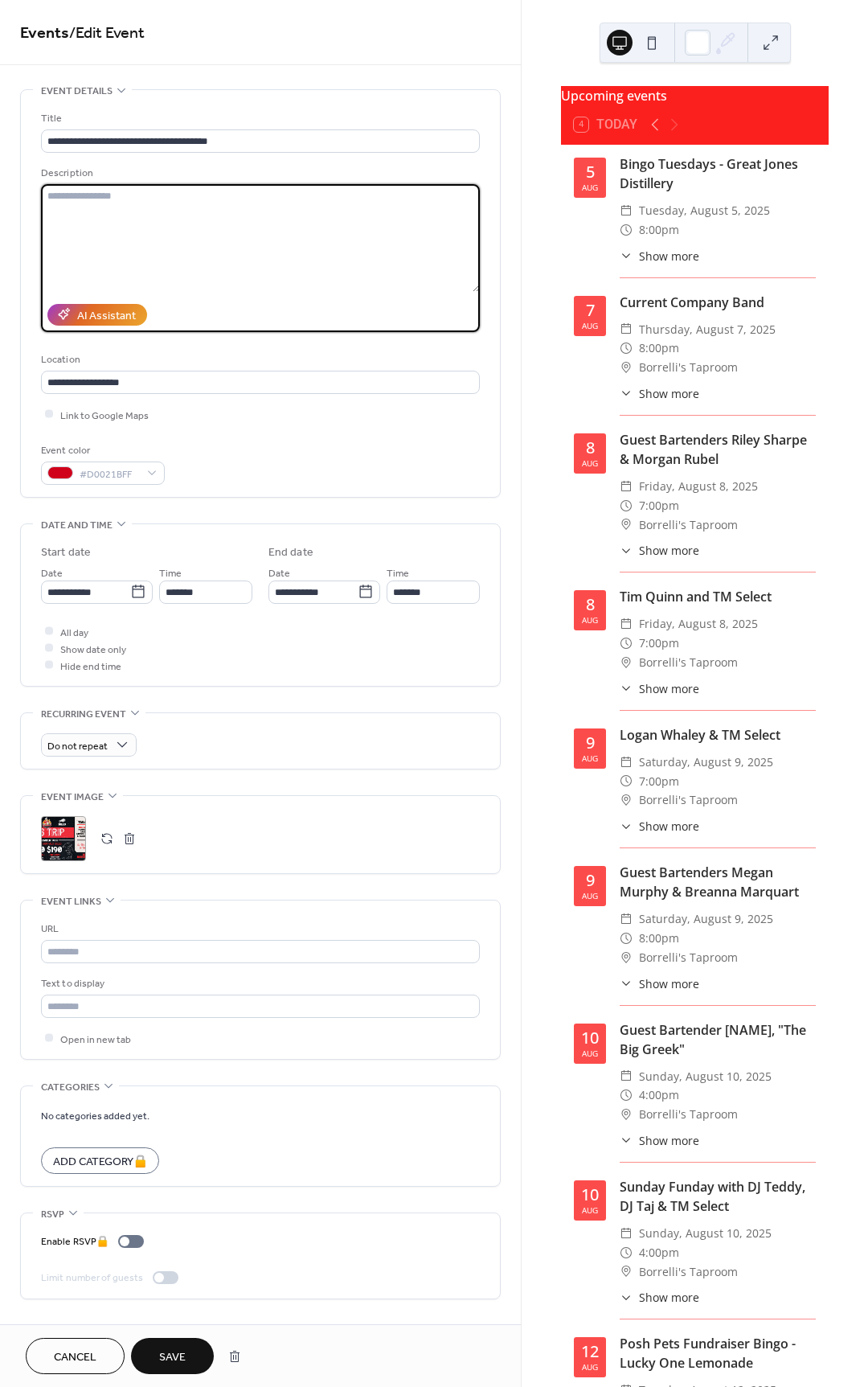 paste on "**********" 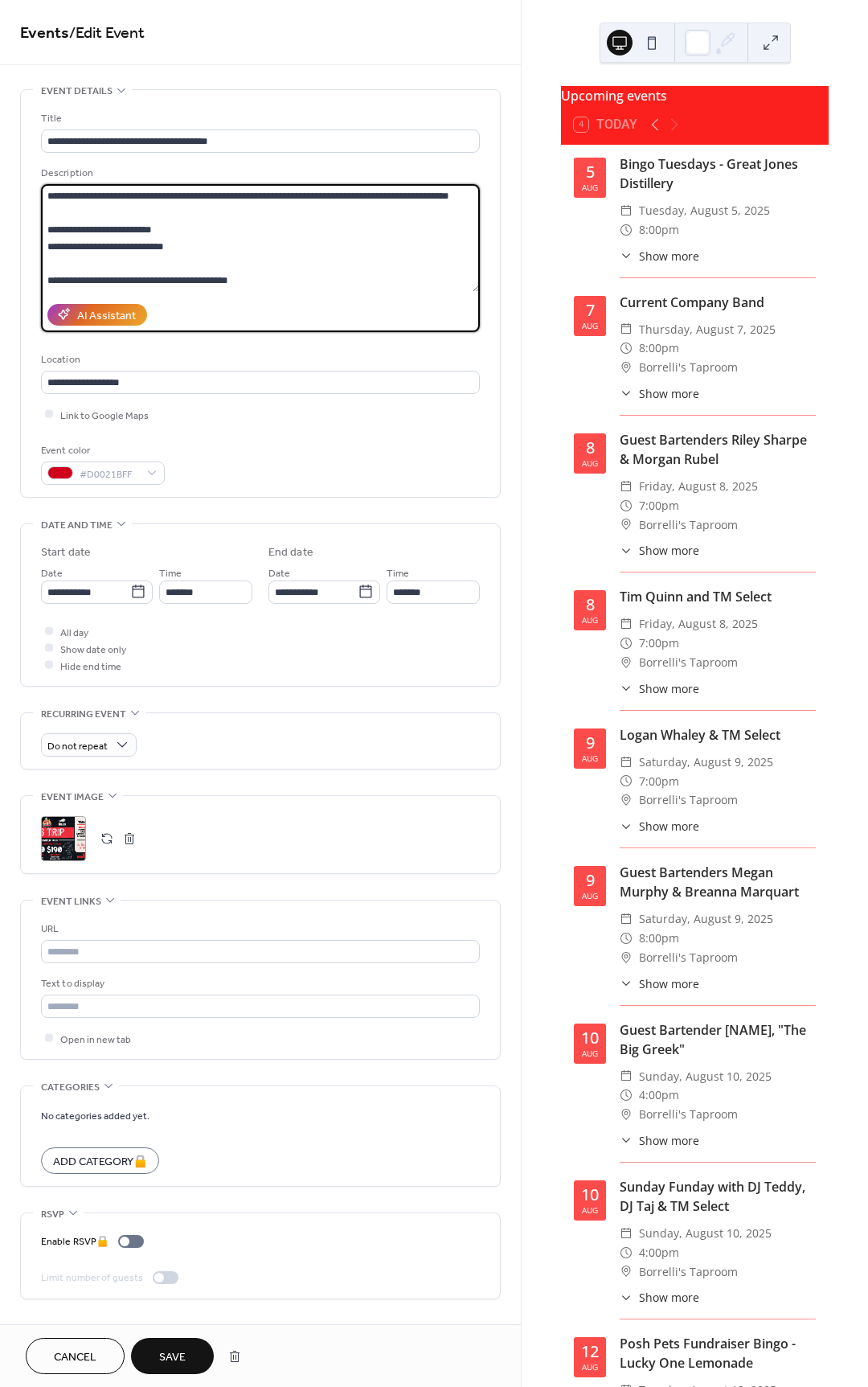 click on "**********" at bounding box center [260, 238] 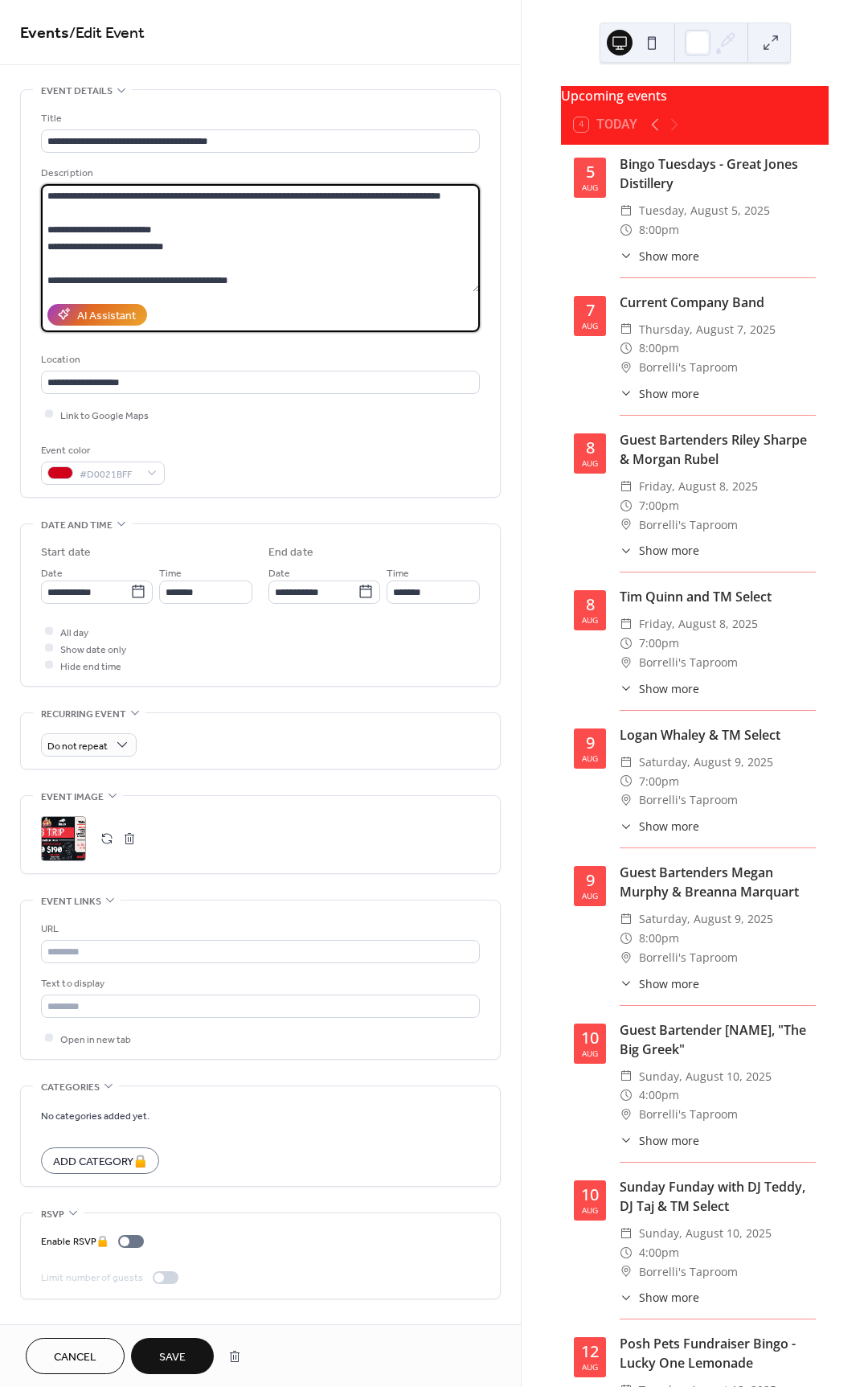 click on "**********" at bounding box center (260, 238) 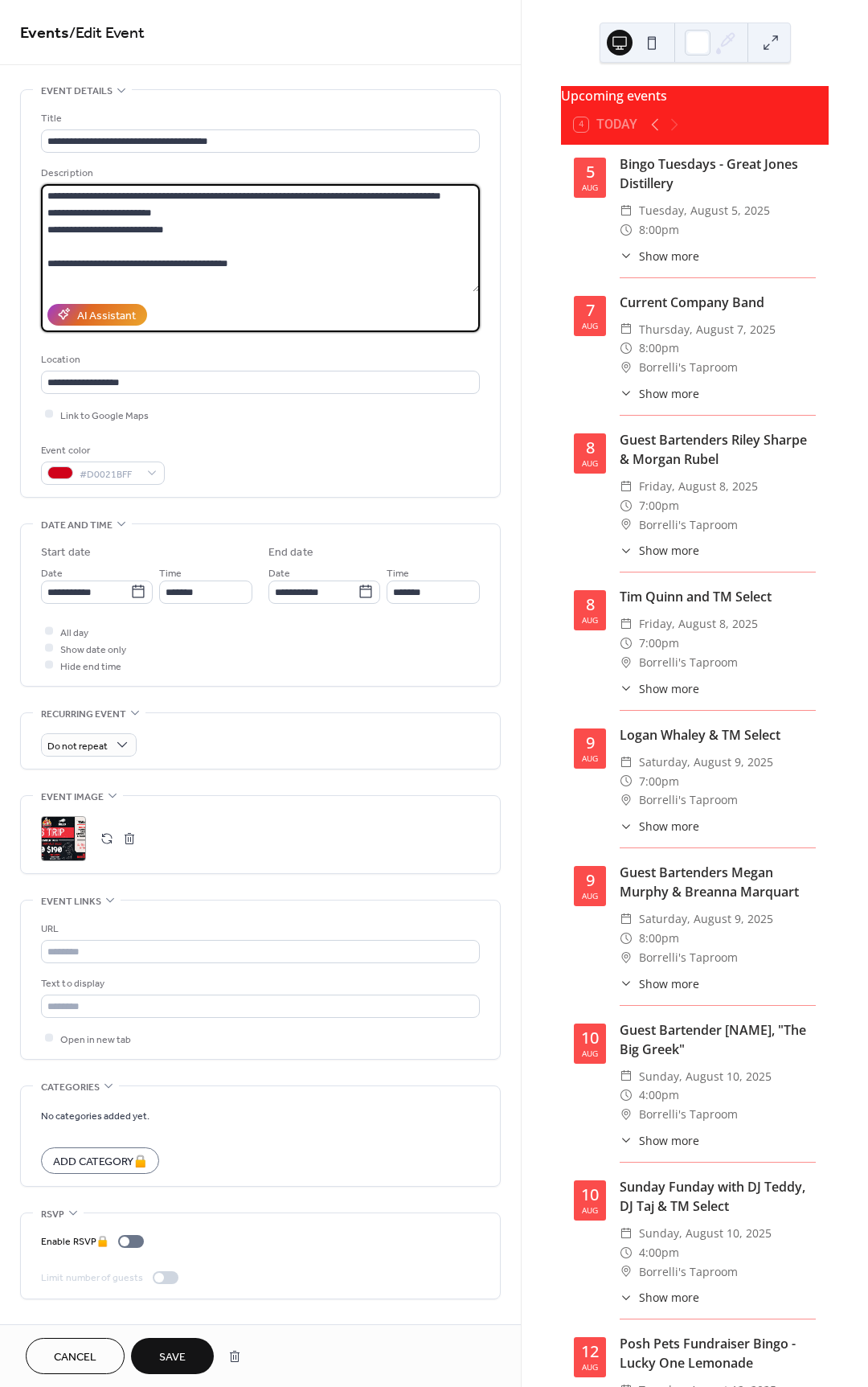 click on "**********" at bounding box center [260, 238] 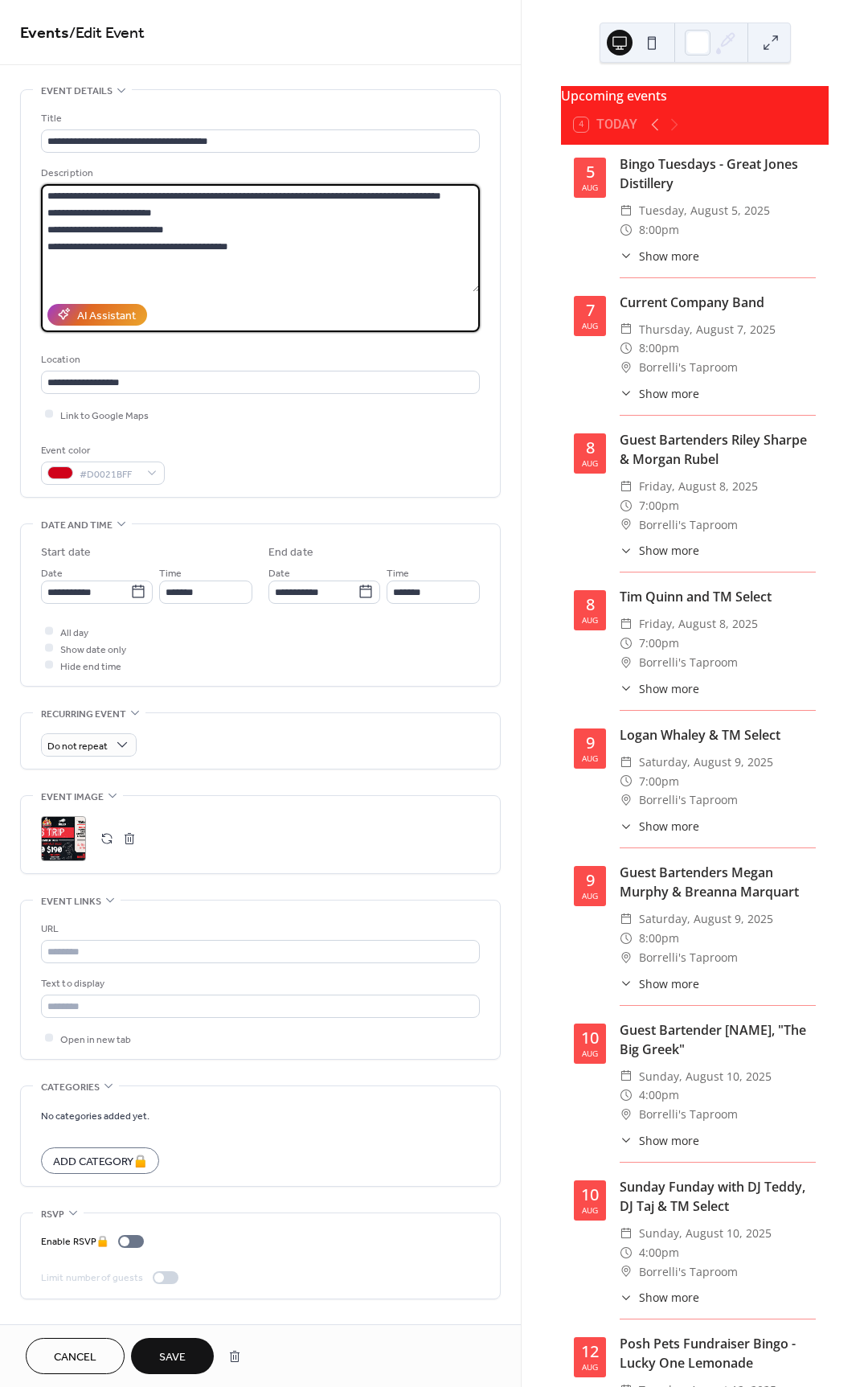 drag, startPoint x: 267, startPoint y: 257, endPoint x: 66, endPoint y: 194, distance: 210.64188 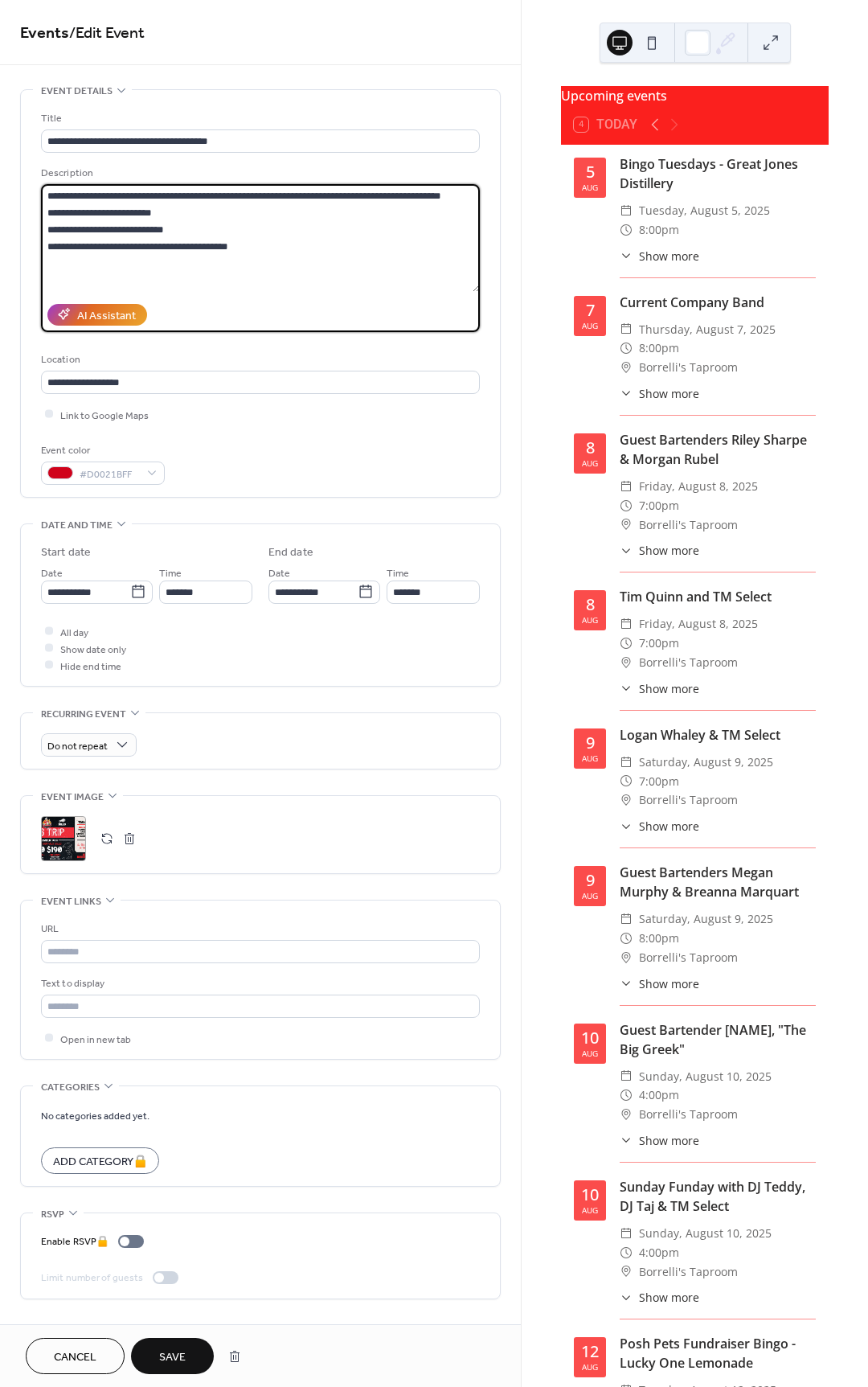 click on "Save" at bounding box center (172, 1357) 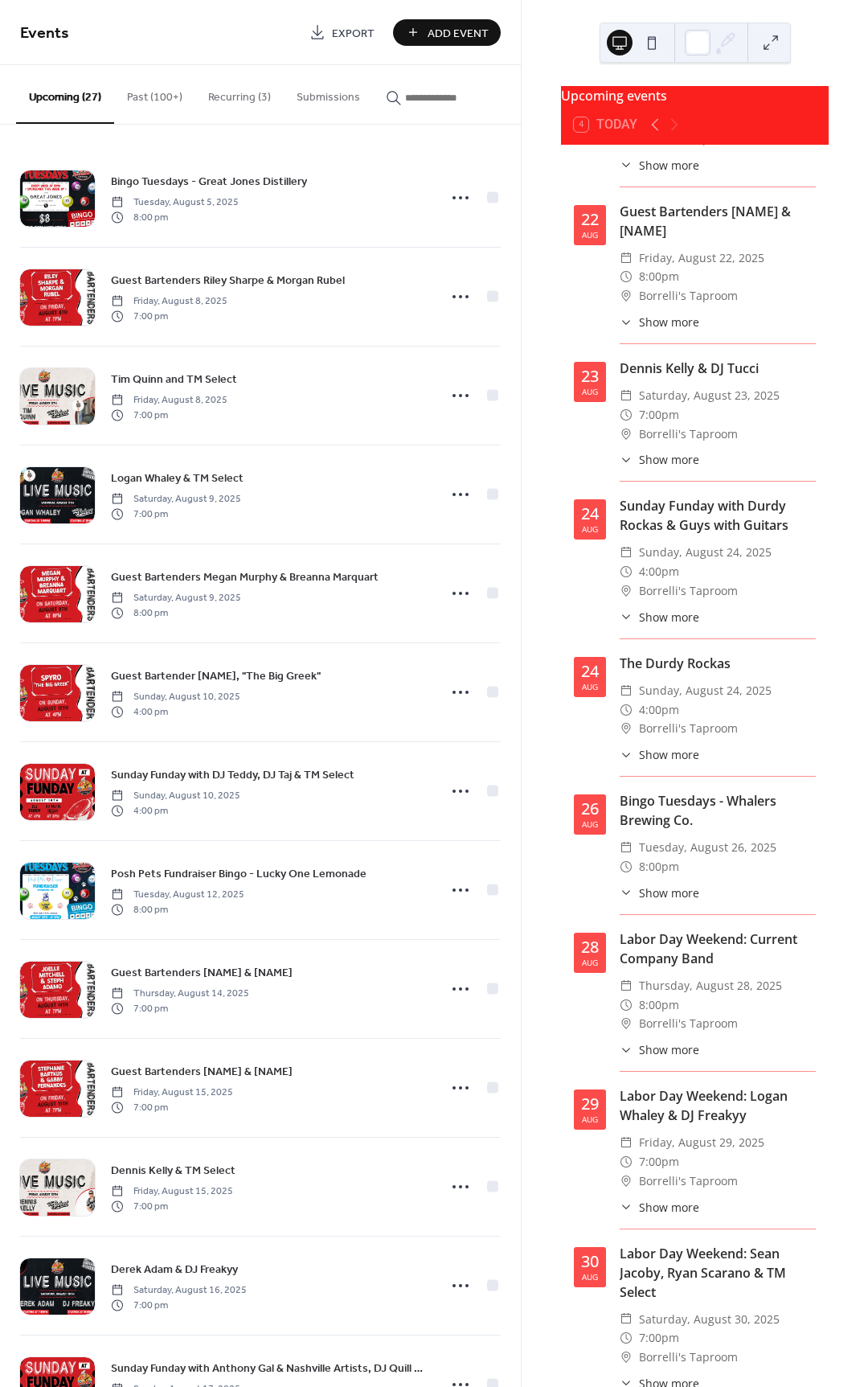 scroll, scrollTop: 3448, scrollLeft: 0, axis: vertical 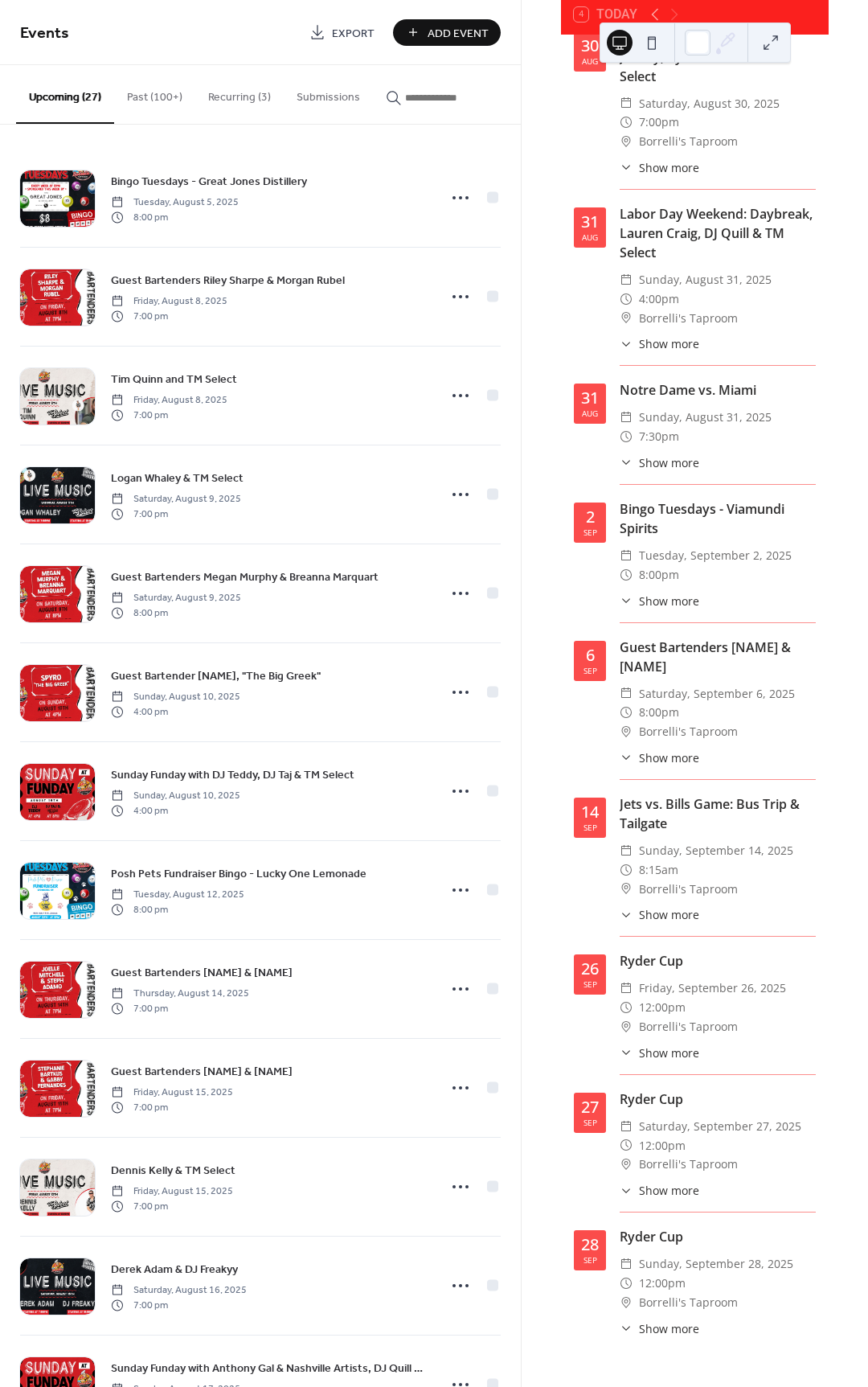 click on "Show more" at bounding box center (669, 914) 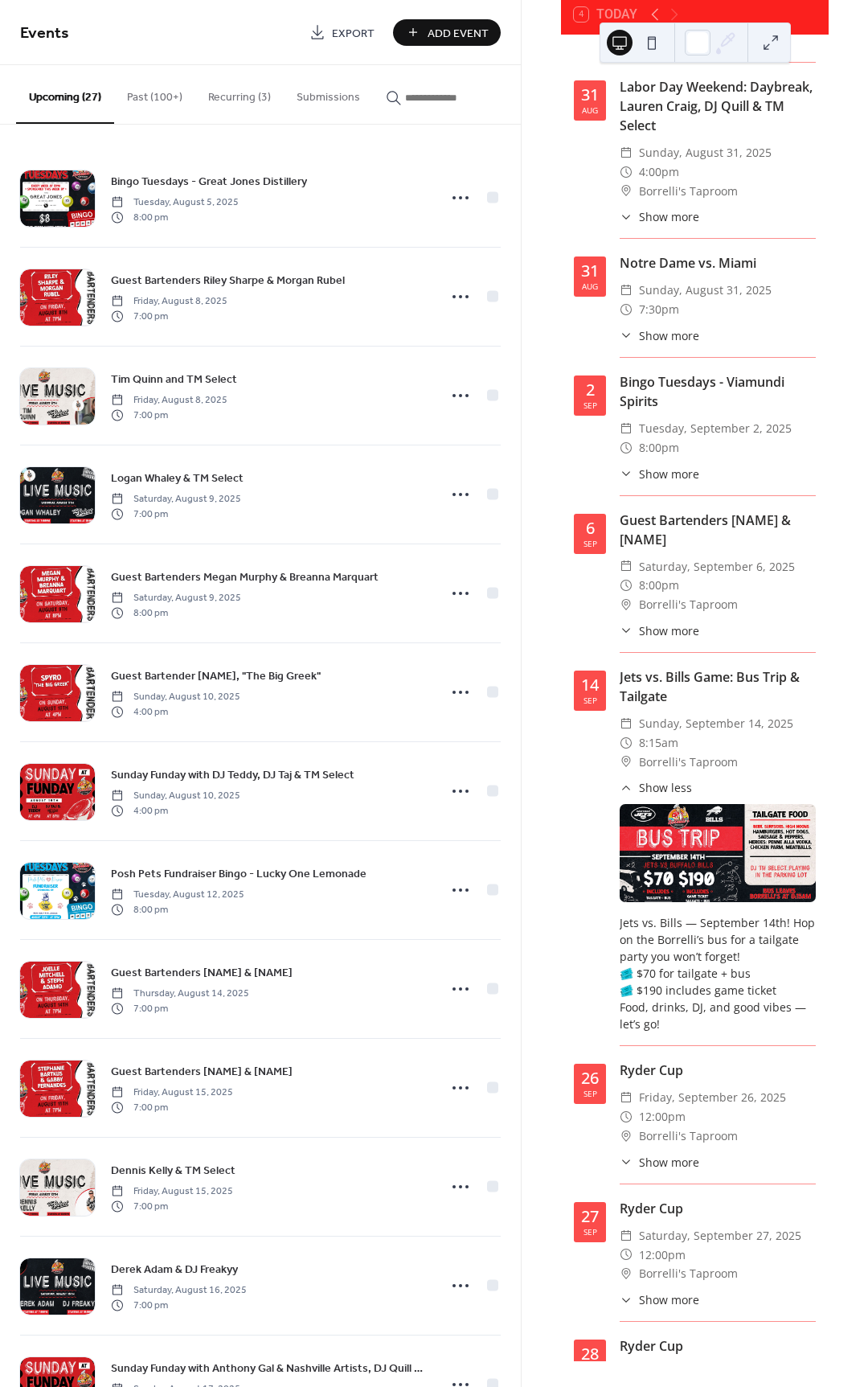 scroll, scrollTop: 3568, scrollLeft: 0, axis: vertical 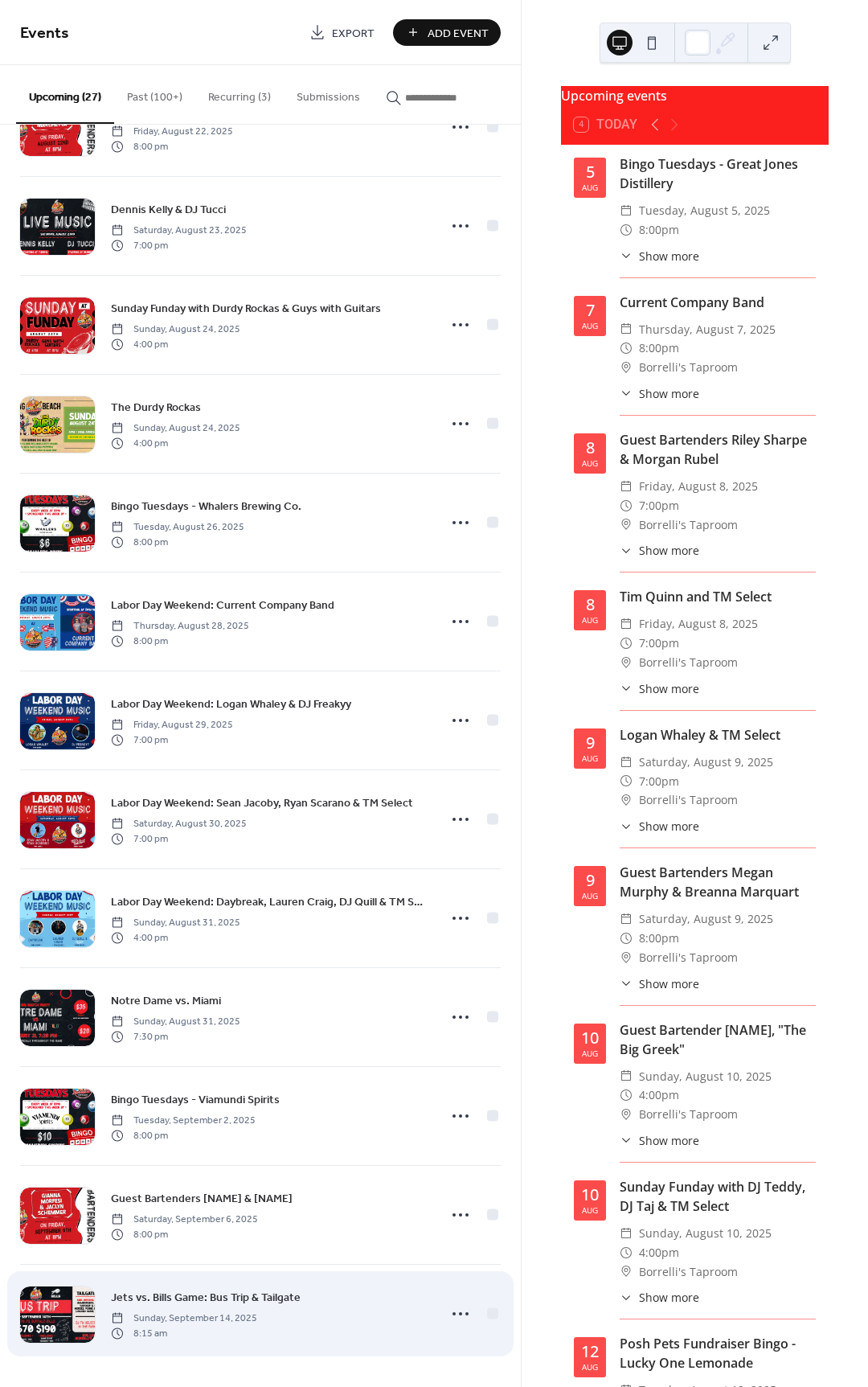 click on "Sunday, September 14, 2025" at bounding box center (184, 1319) 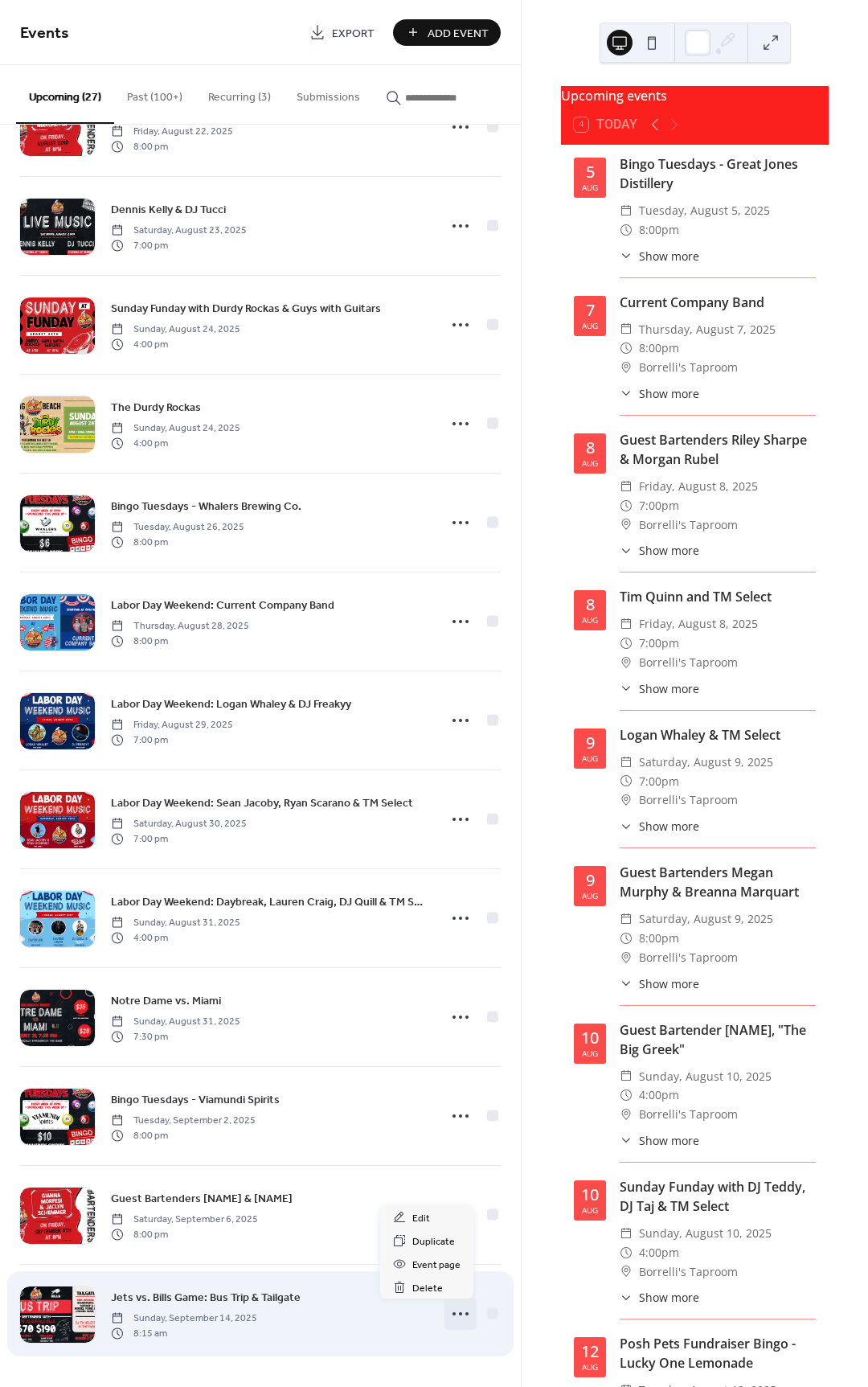 click 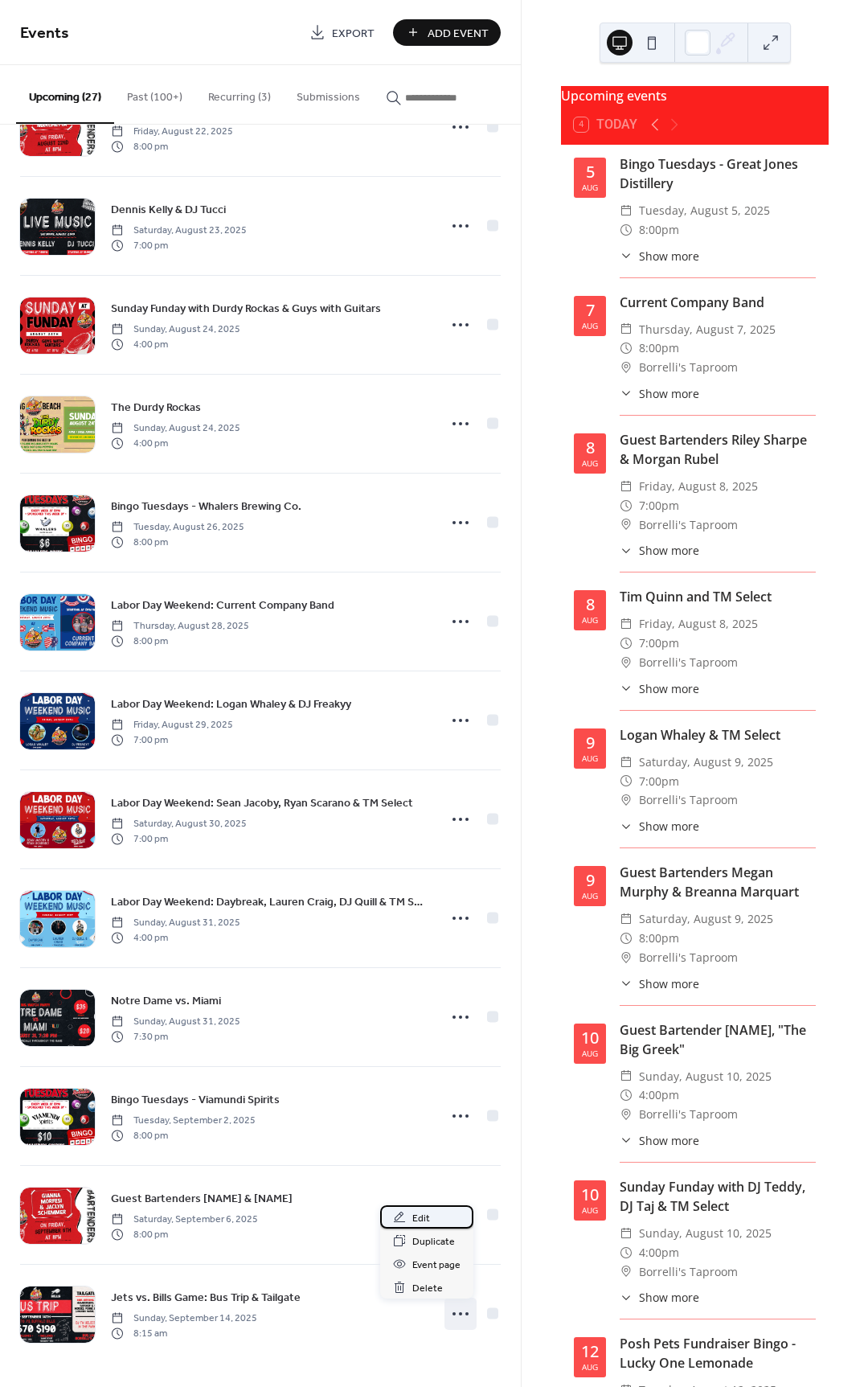 click on "Edit" at bounding box center [427, 1217] 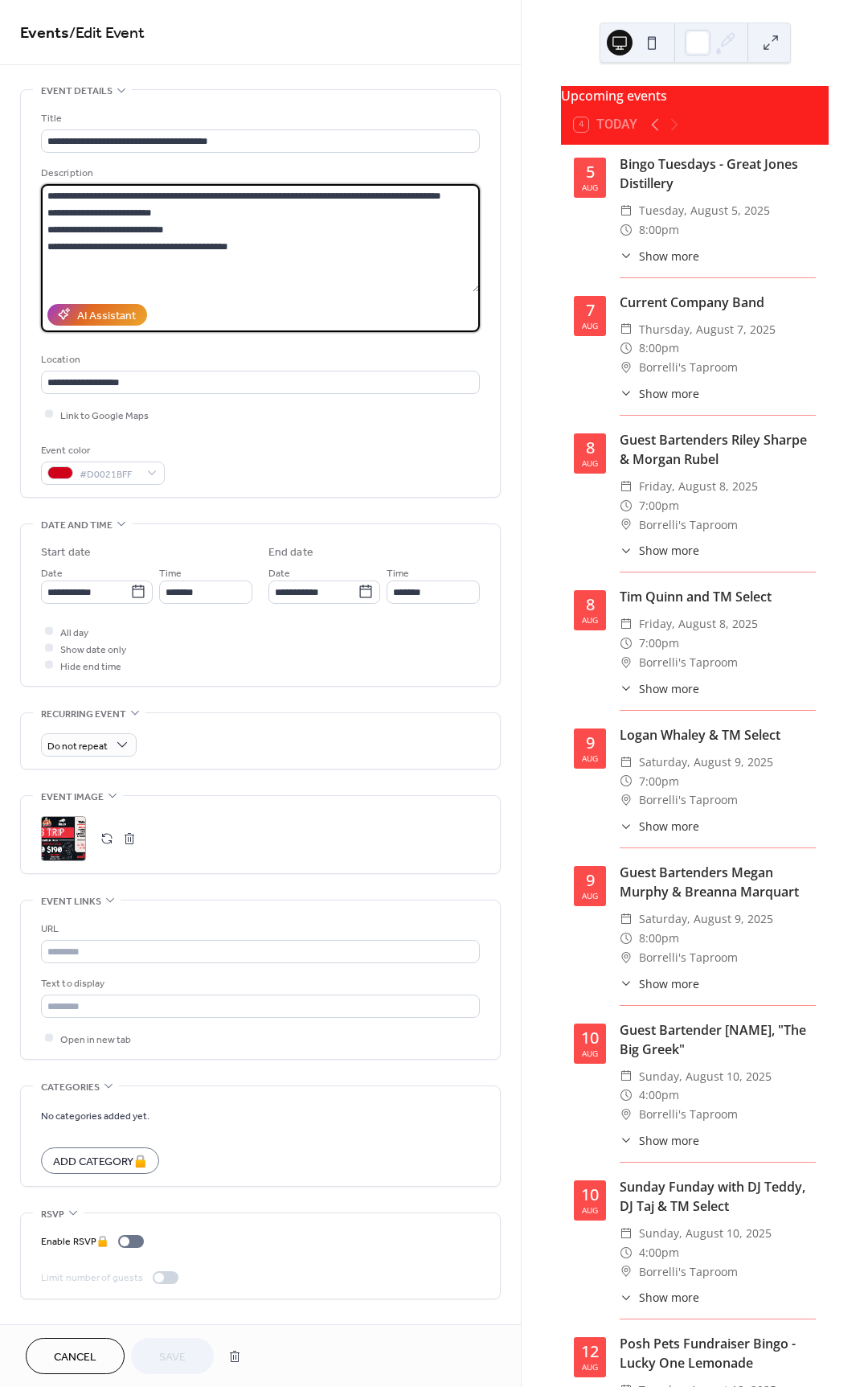 drag, startPoint x: 178, startPoint y: 224, endPoint x: 27, endPoint y: 218, distance: 151.11916 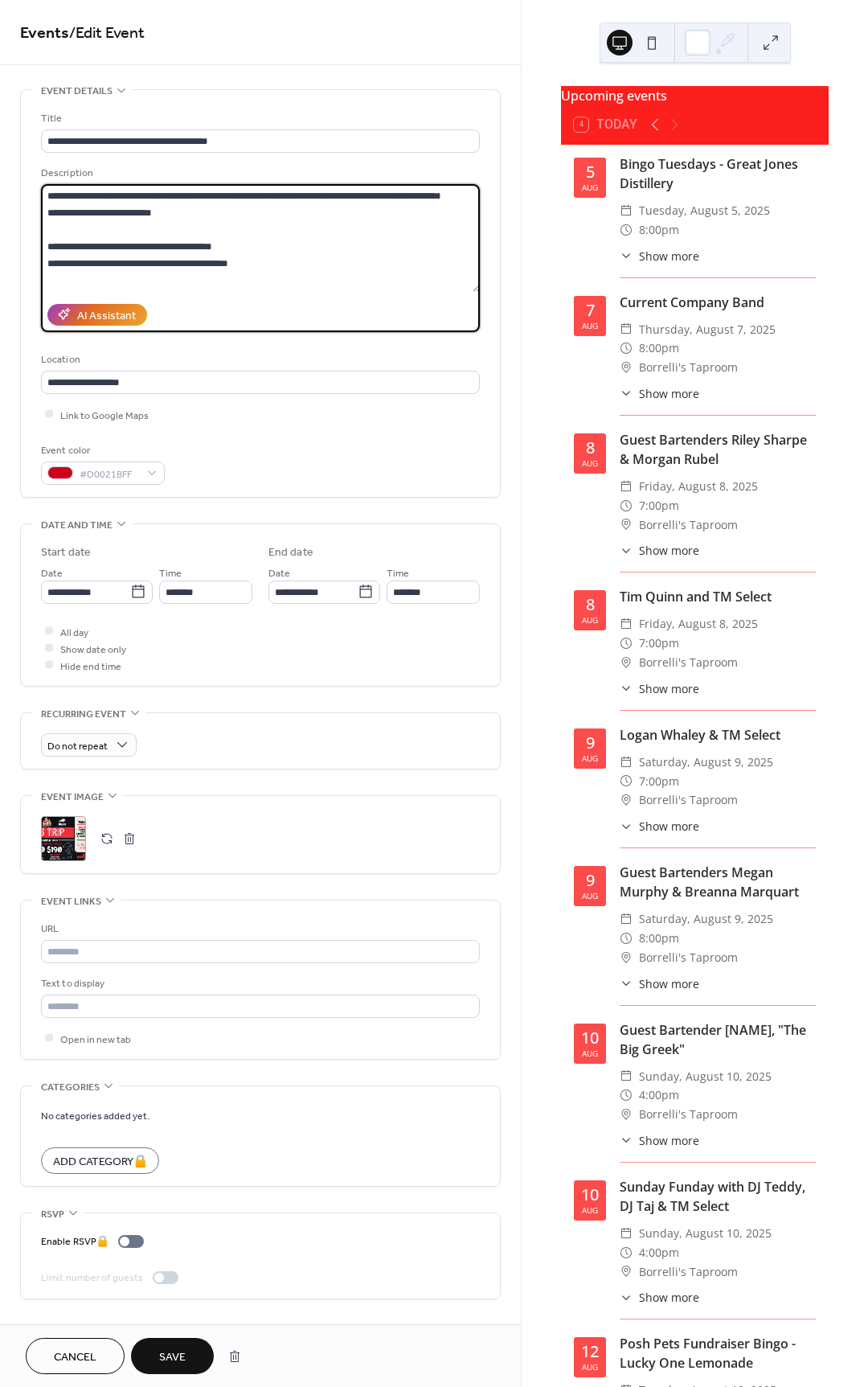 click on "**********" at bounding box center [260, 238] 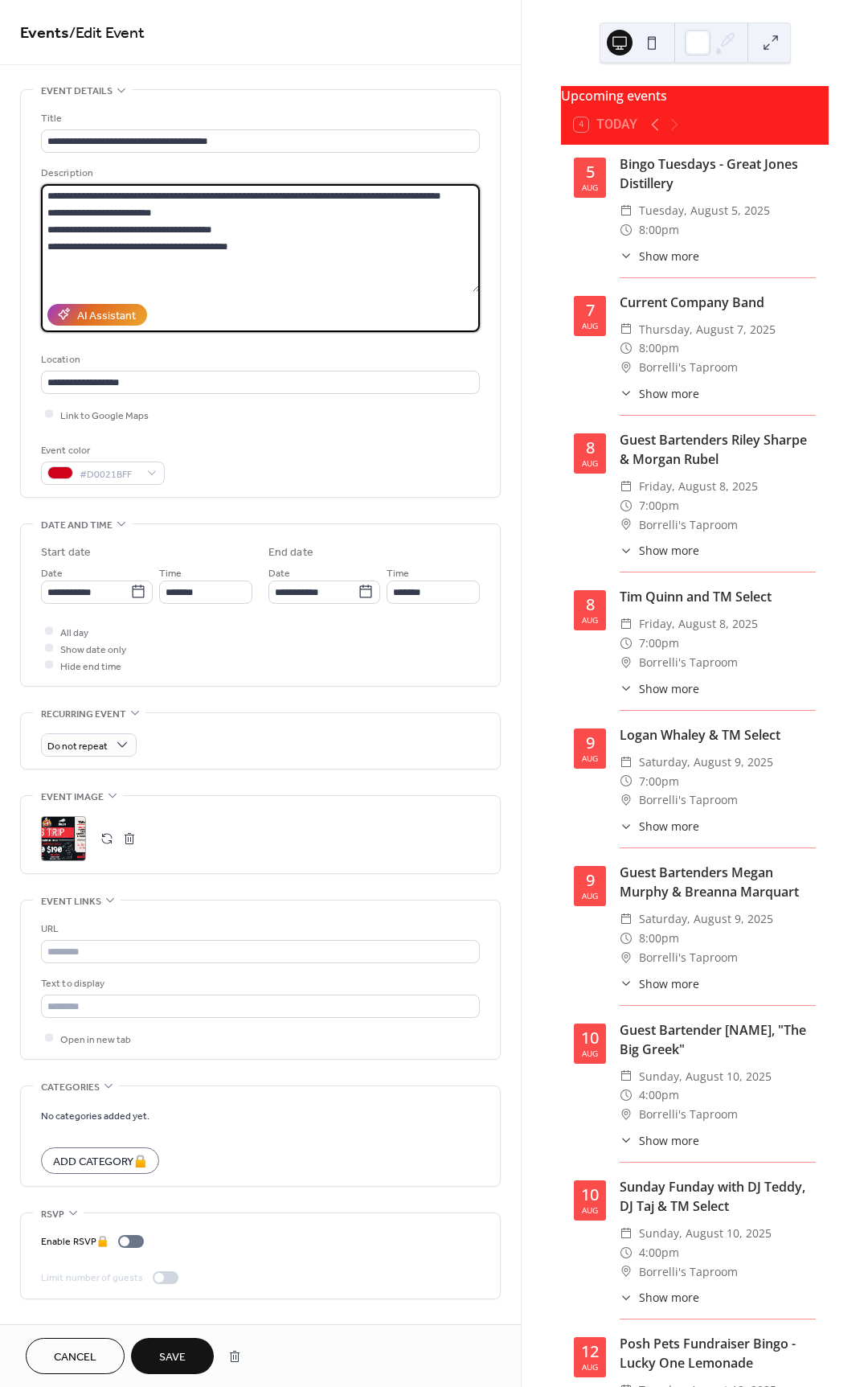click on "**********" at bounding box center (260, 238) 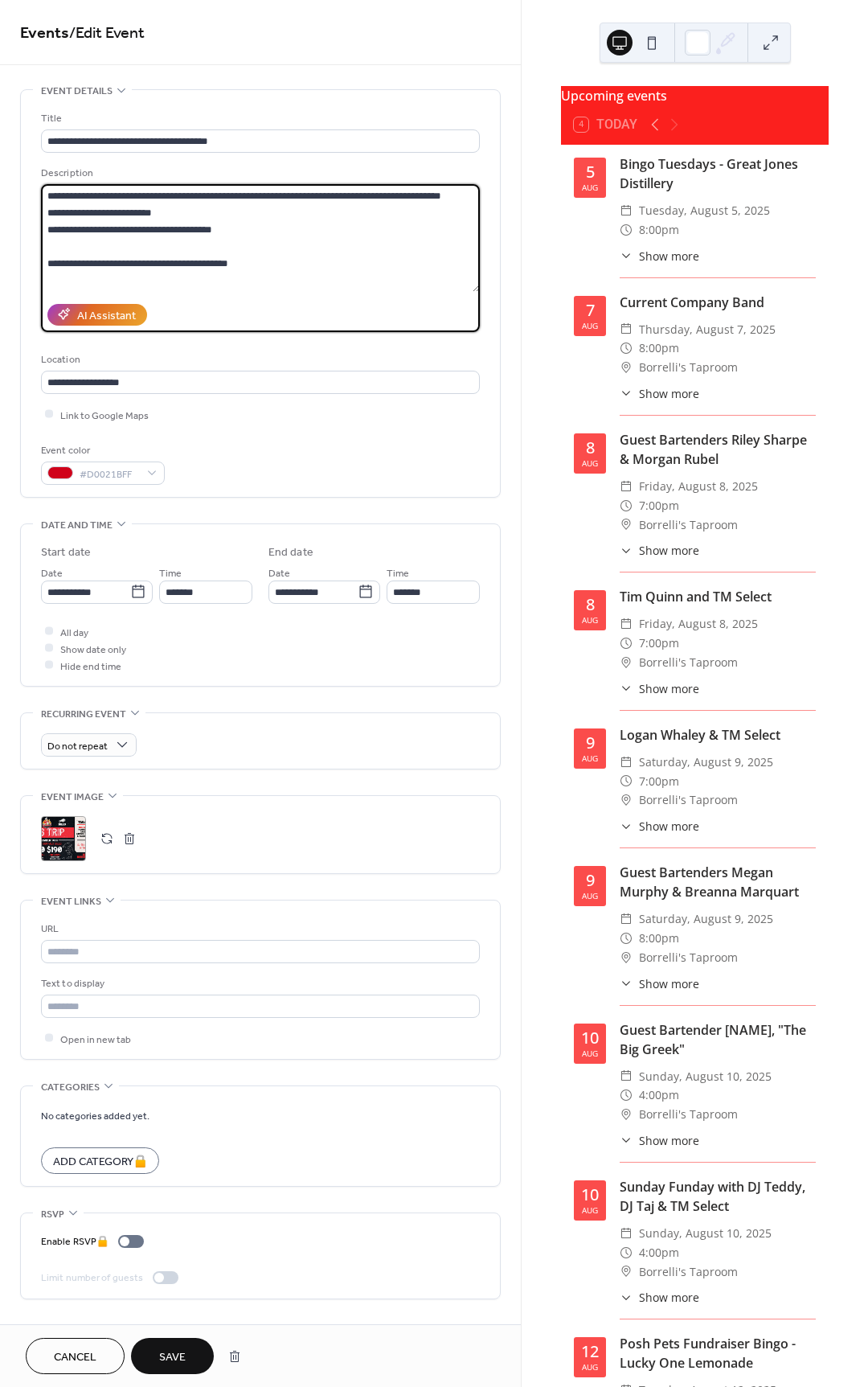 click on "**********" at bounding box center (260, 238) 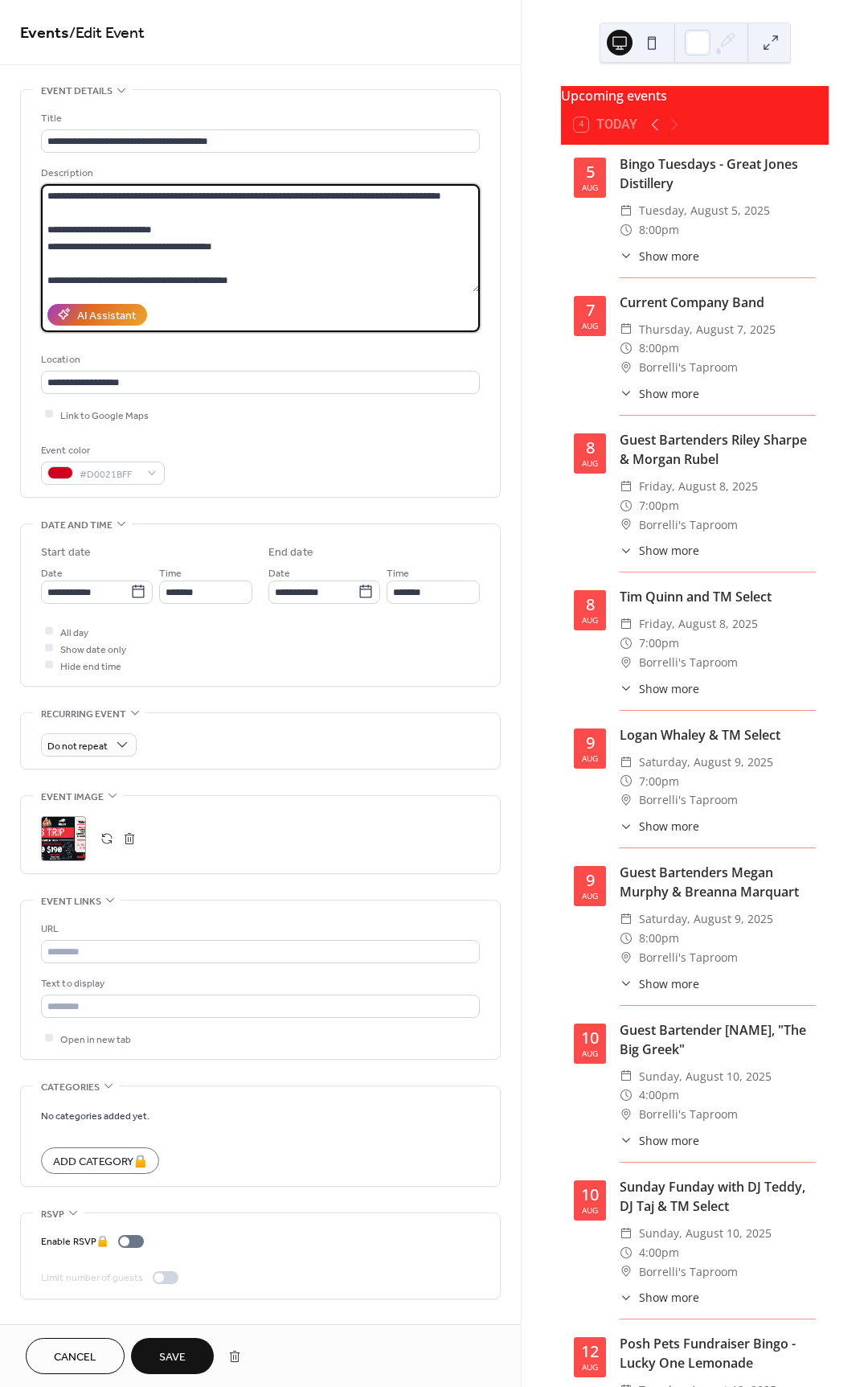 drag, startPoint x: 119, startPoint y: 240, endPoint x: 36, endPoint y: 216, distance: 86.40023 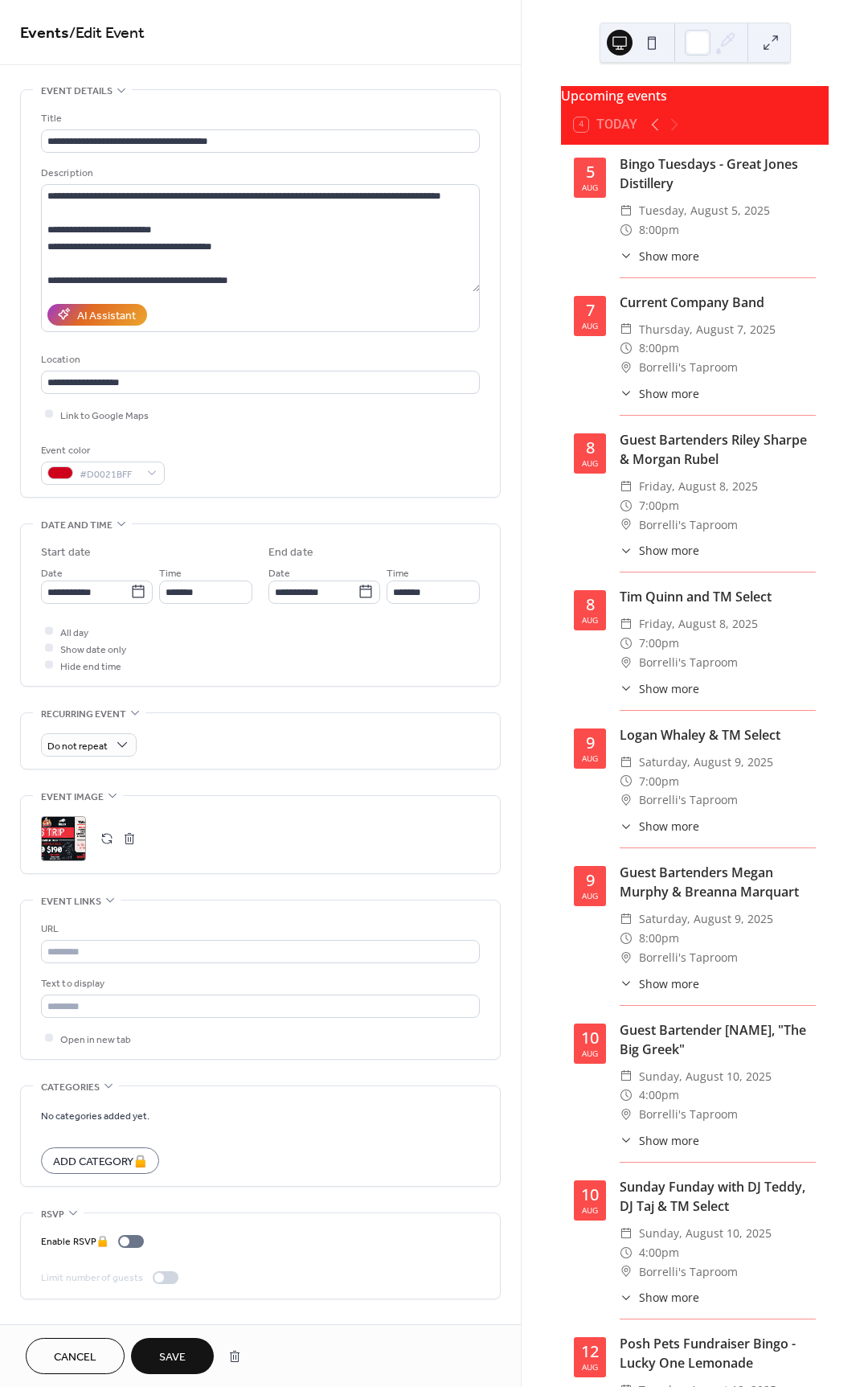 click on "Save" at bounding box center (172, 1357) 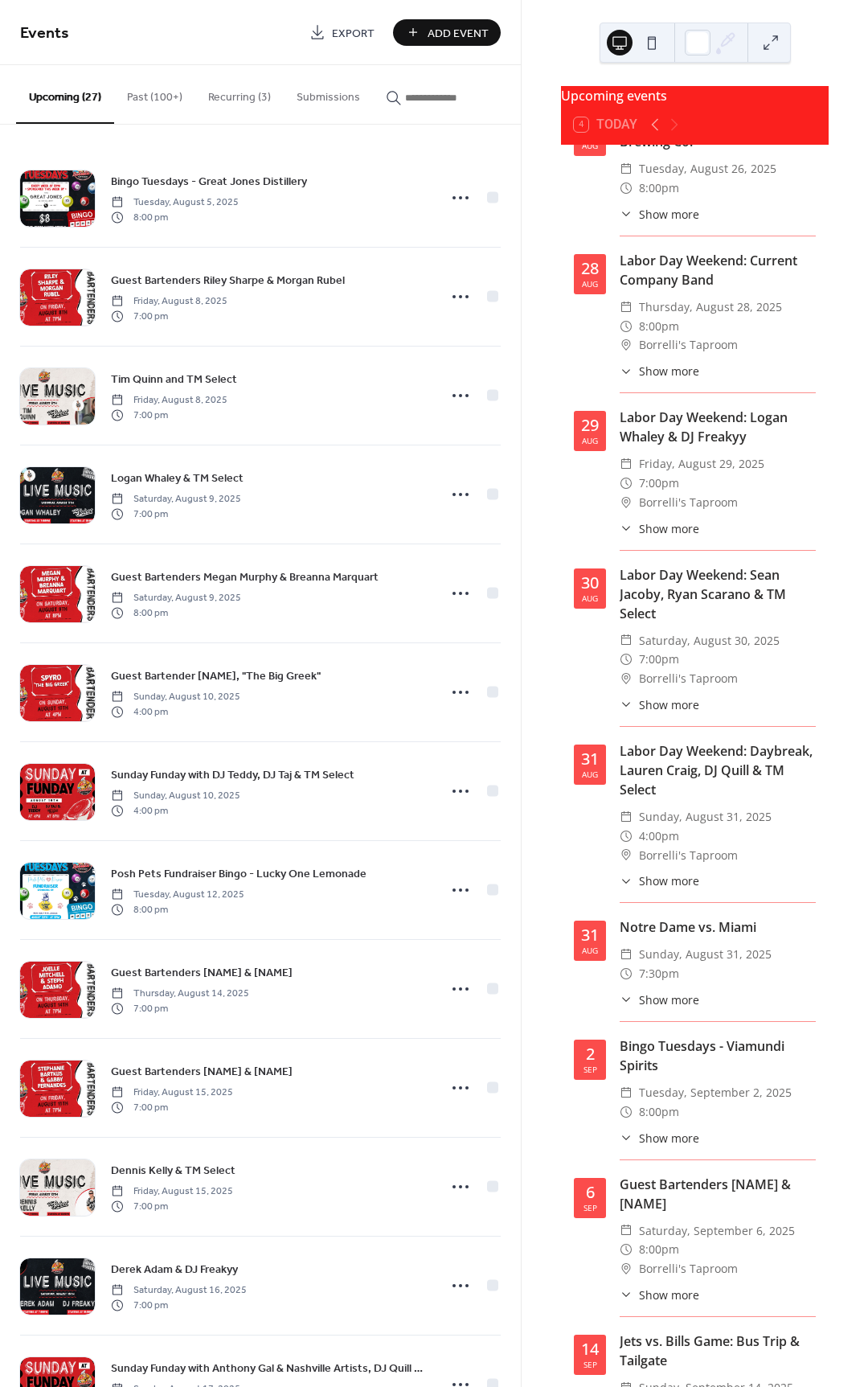 scroll, scrollTop: 3448, scrollLeft: 0, axis: vertical 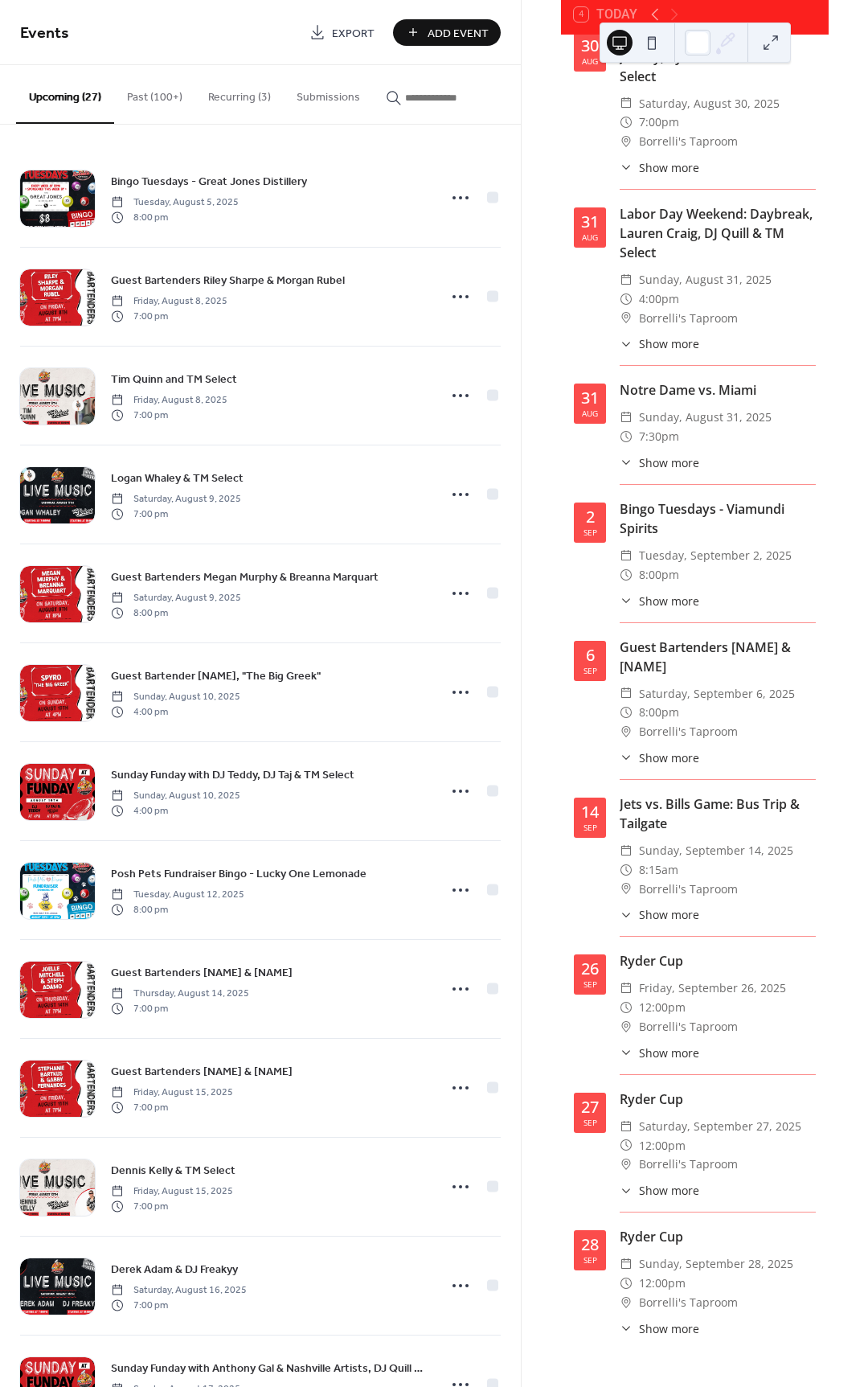 click on "Show more" at bounding box center [669, 914] 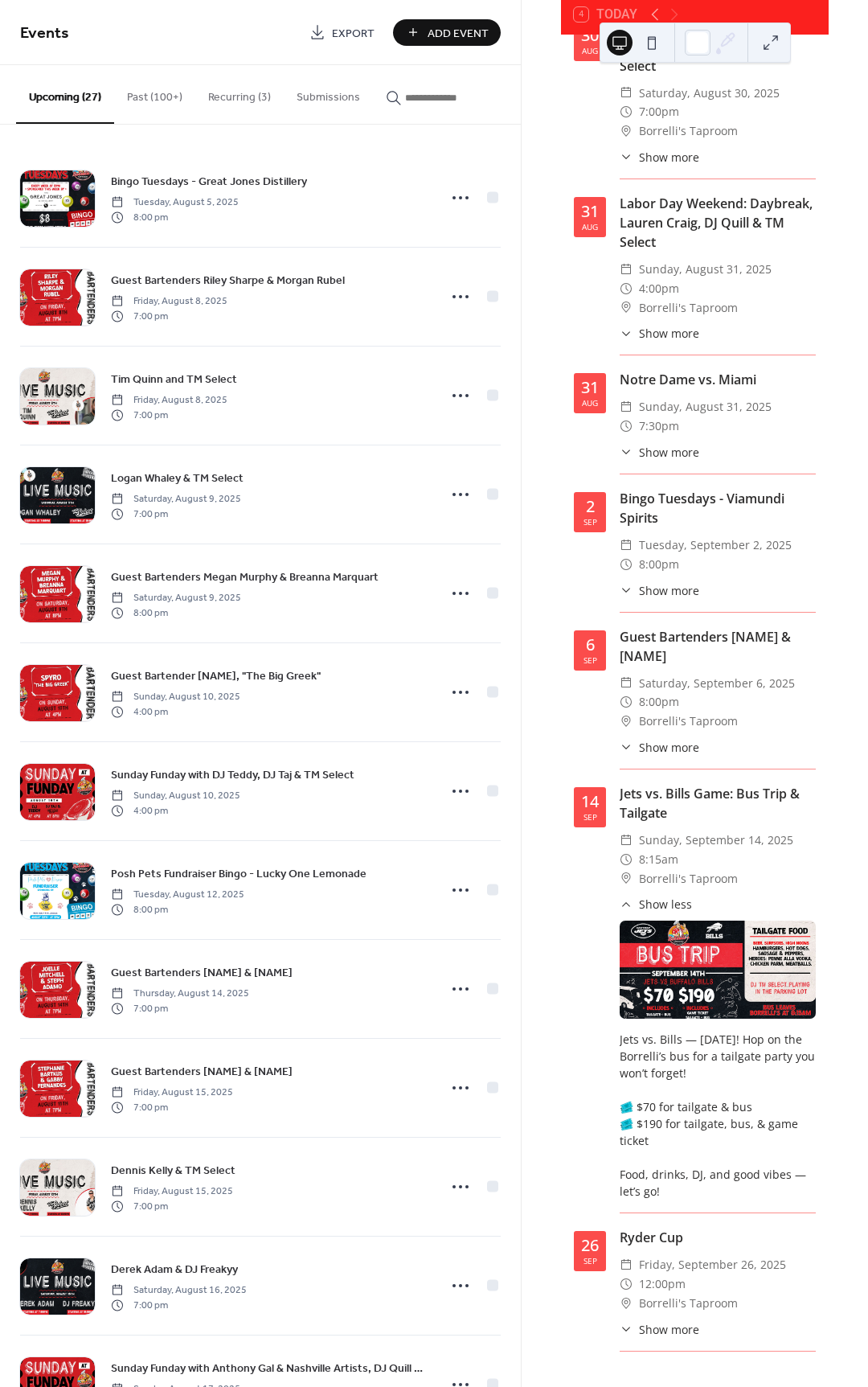 scroll, scrollTop: 3571, scrollLeft: 0, axis: vertical 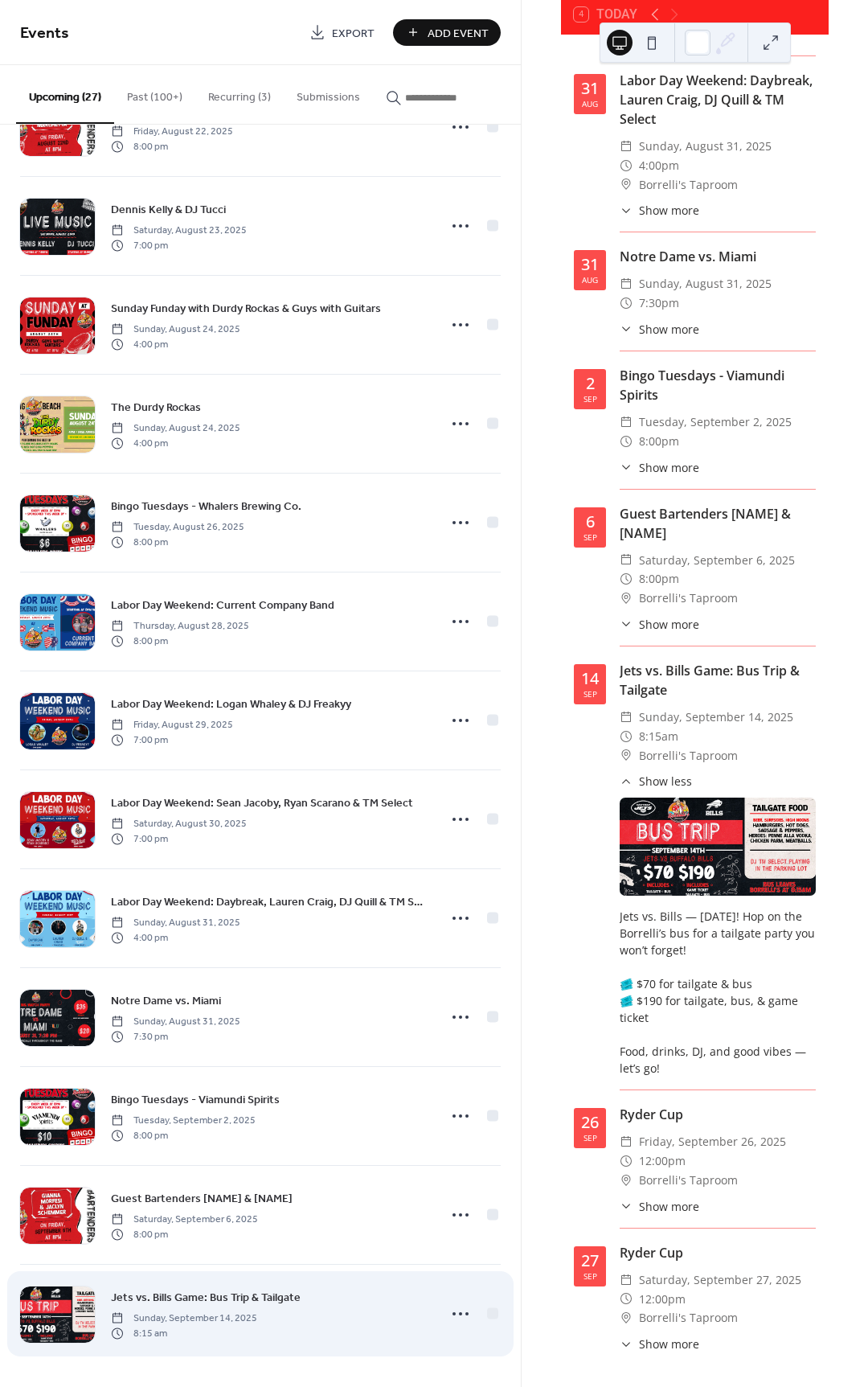 click on "Jets vs. Bills Game: Bus Trip & Tailgate" at bounding box center (206, 1298) 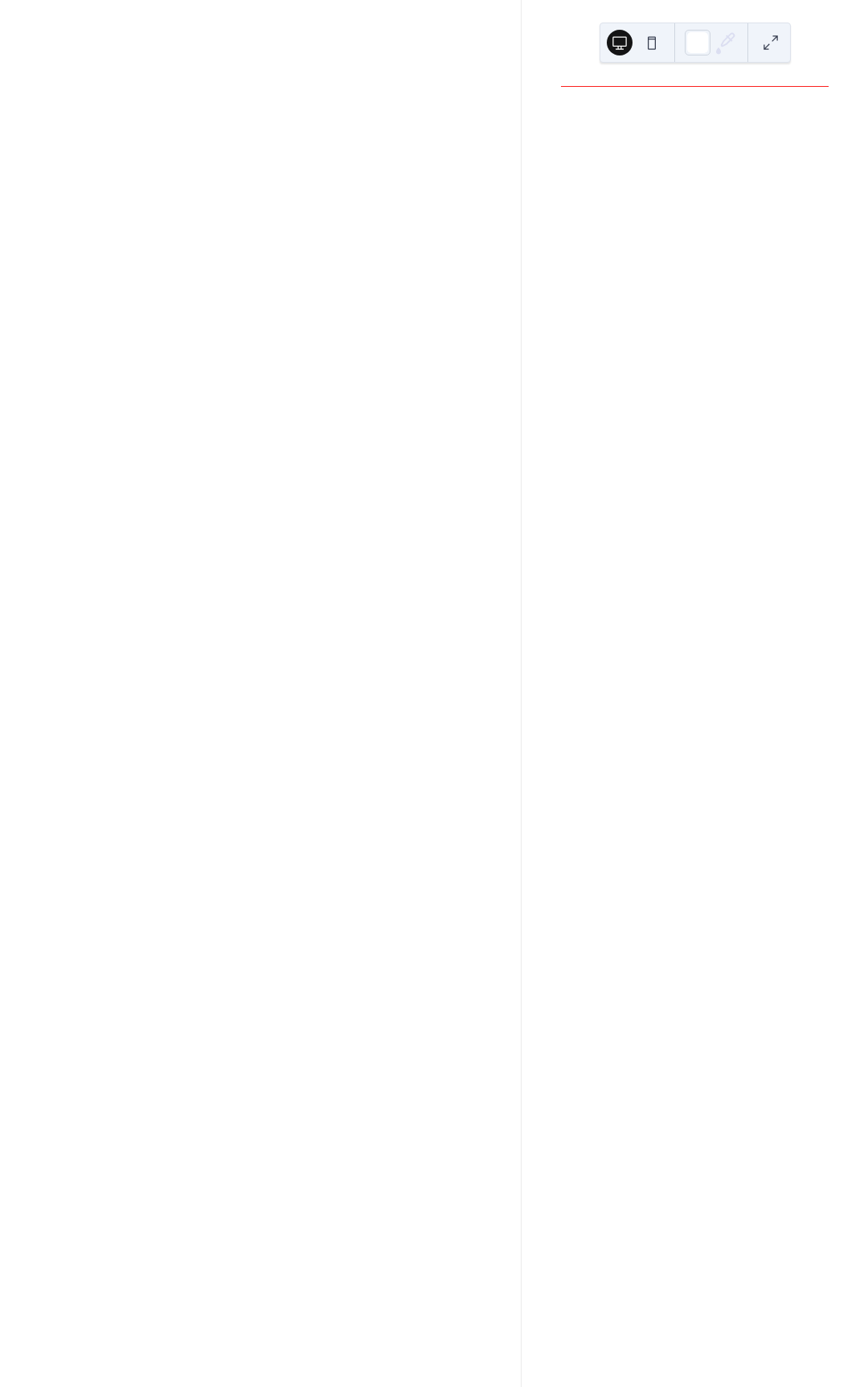 scroll, scrollTop: 0, scrollLeft: 0, axis: both 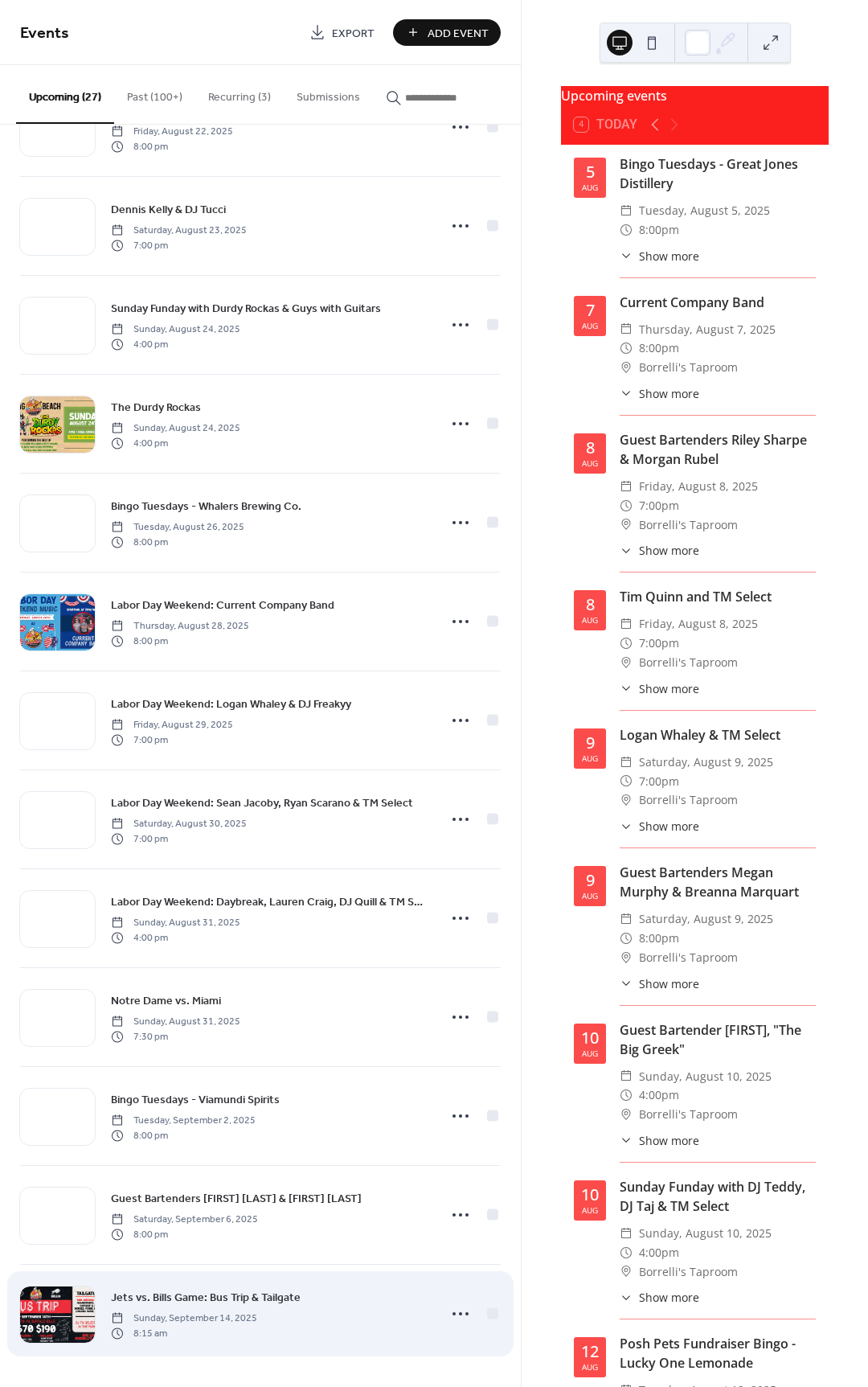 click on "Jets vs. Bills Game: Bus Trip & Tailgate" at bounding box center [206, 1298] 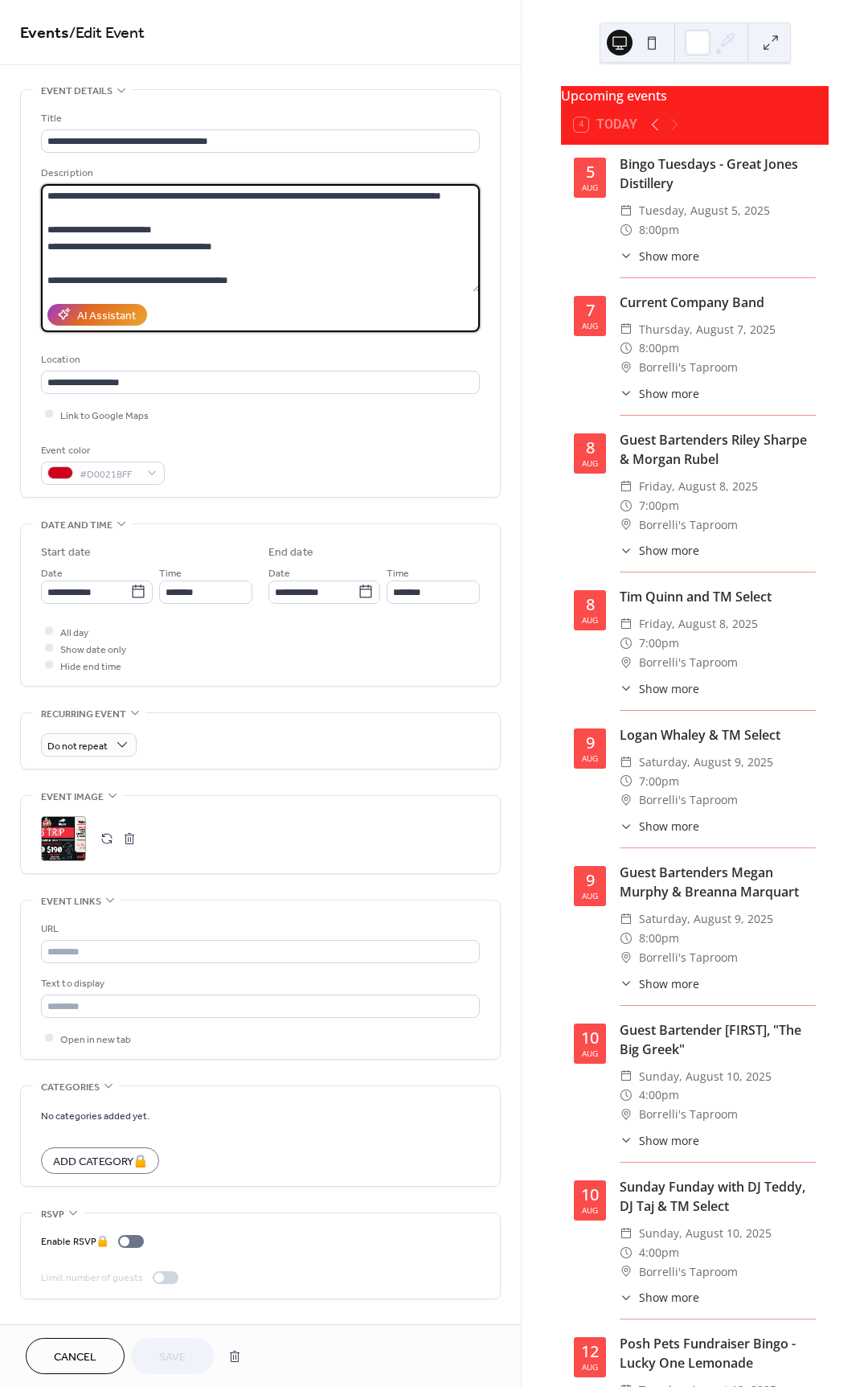 click on "**********" at bounding box center (260, 238) 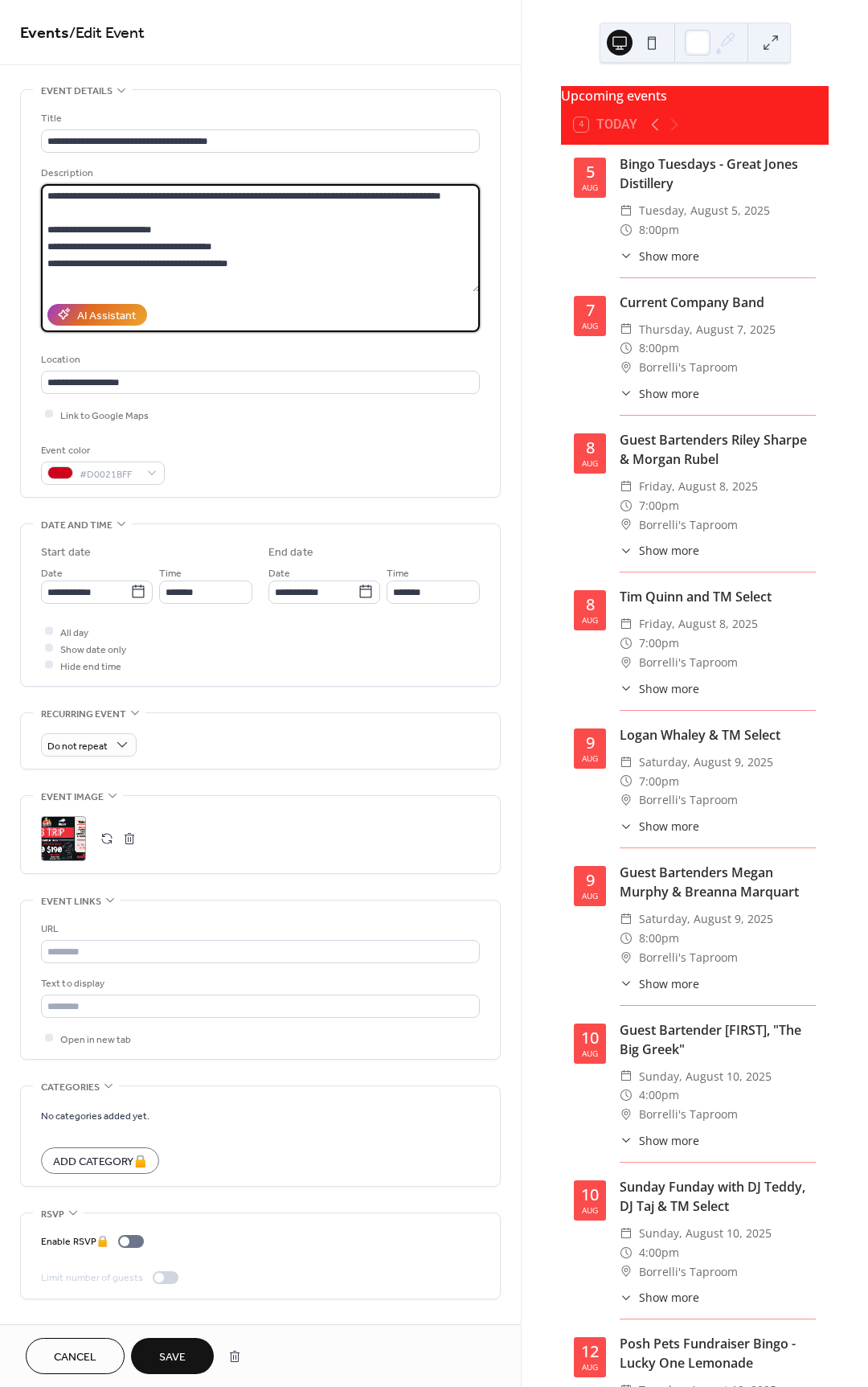 click on "**********" at bounding box center (260, 238) 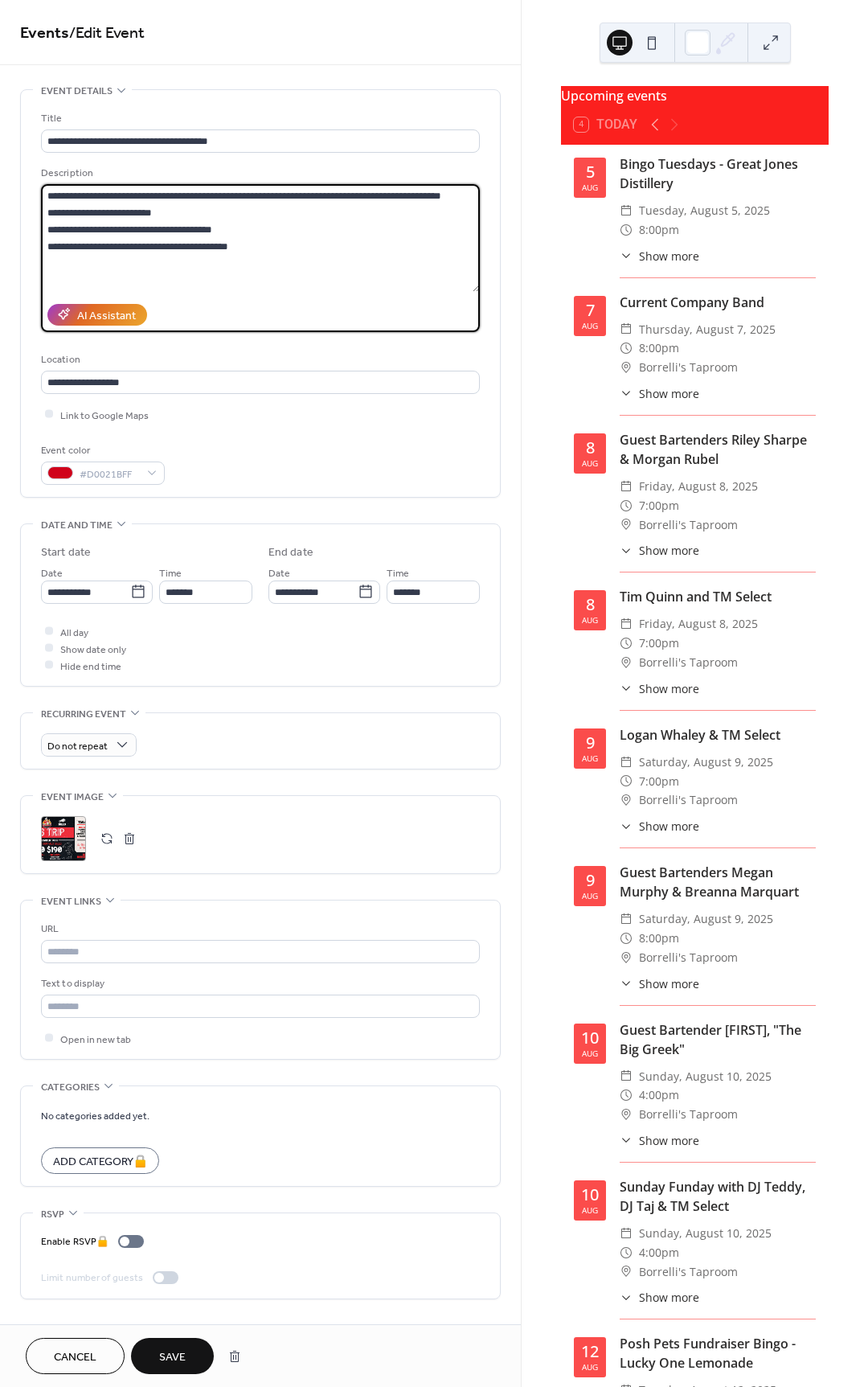 type on "**********" 